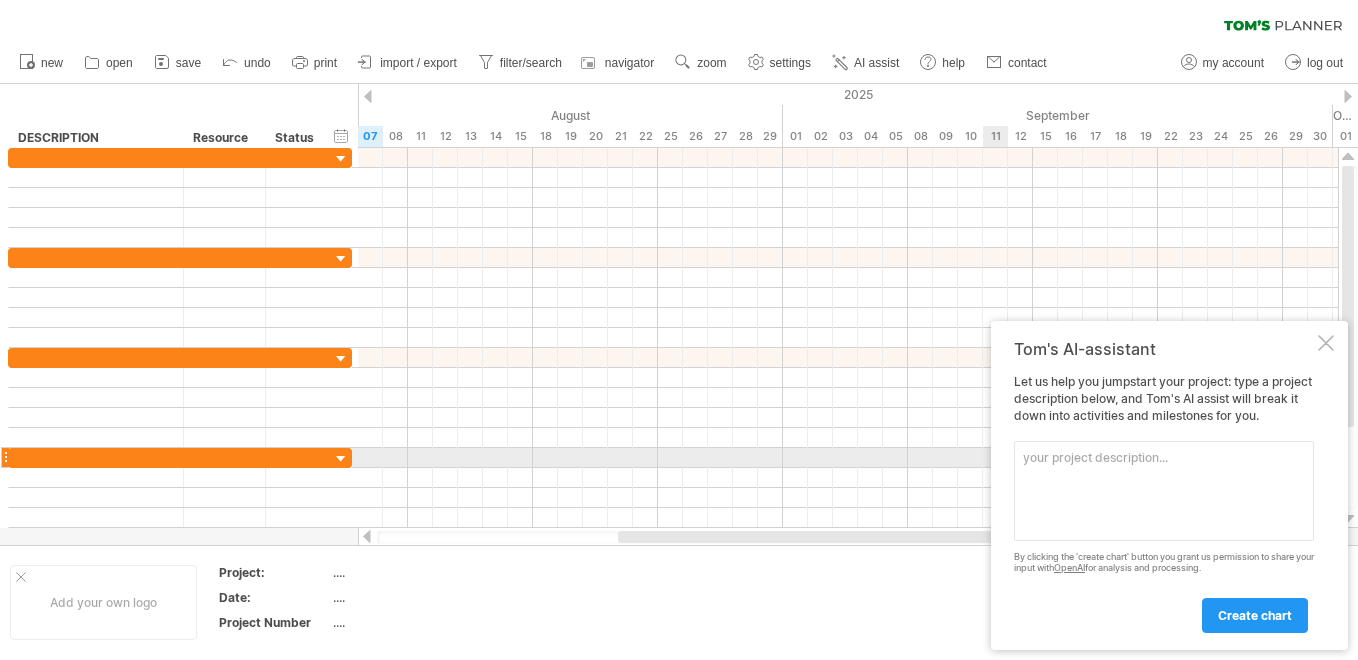 scroll, scrollTop: 0, scrollLeft: 0, axis: both 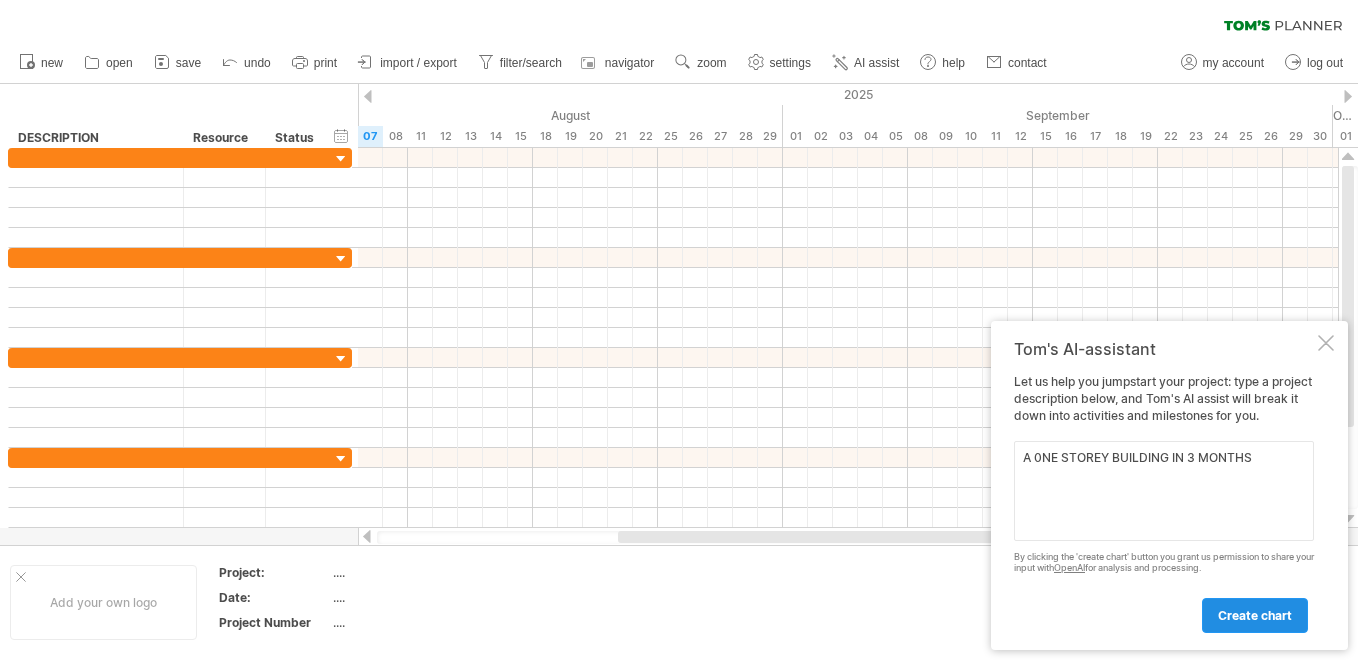 type on "A 0NE STOREY BUILDING IN 3 MONTHS" 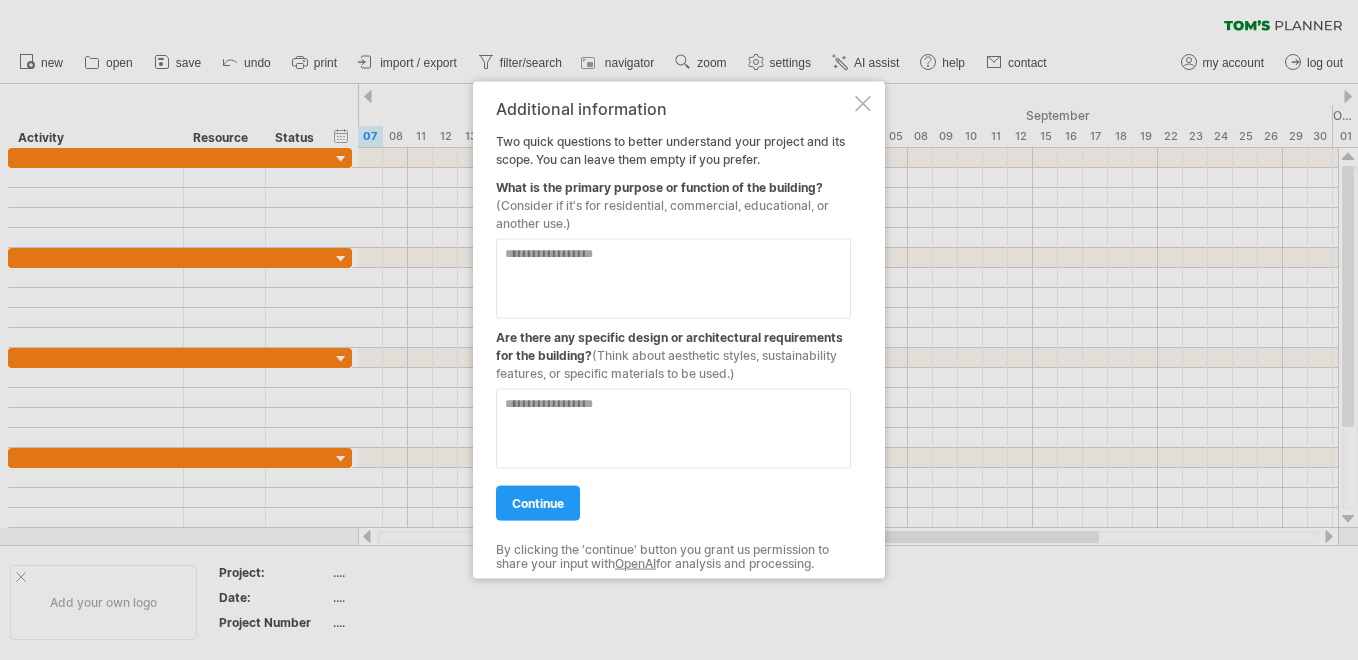 click at bounding box center [673, 279] 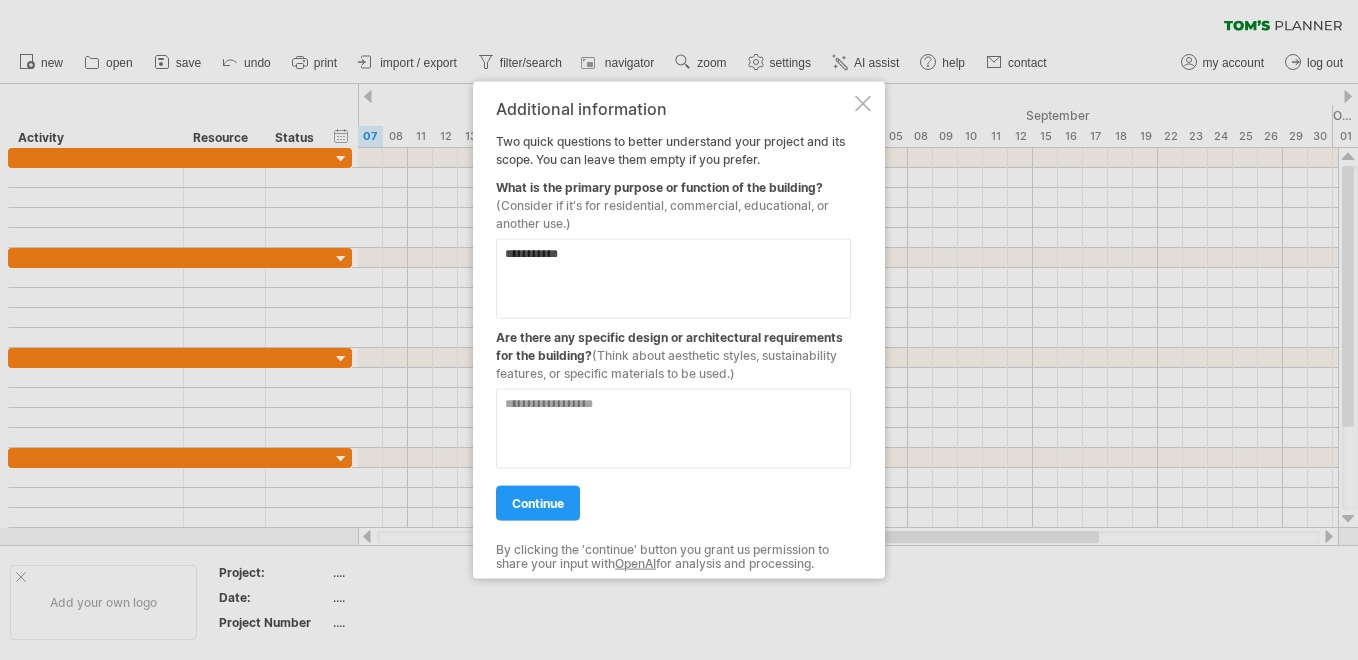 type on "**********" 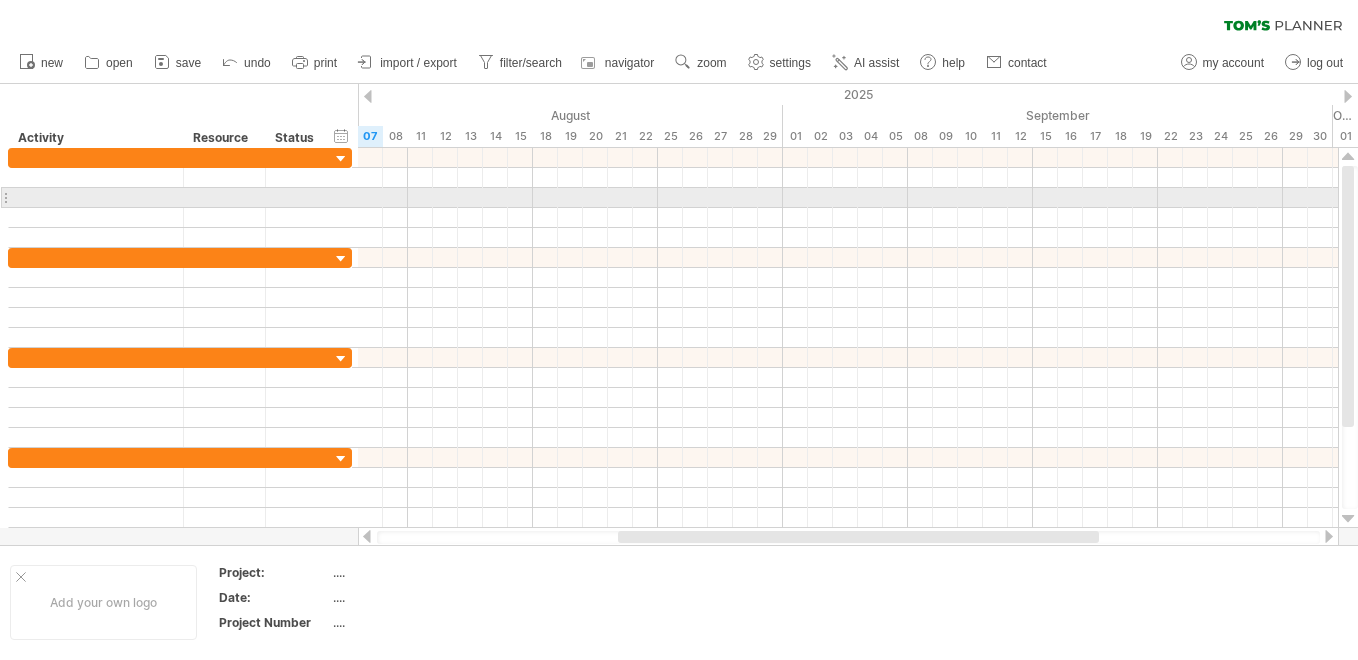 drag, startPoint x: 1348, startPoint y: 220, endPoint x: 1343, endPoint y: 197, distance: 23.537205 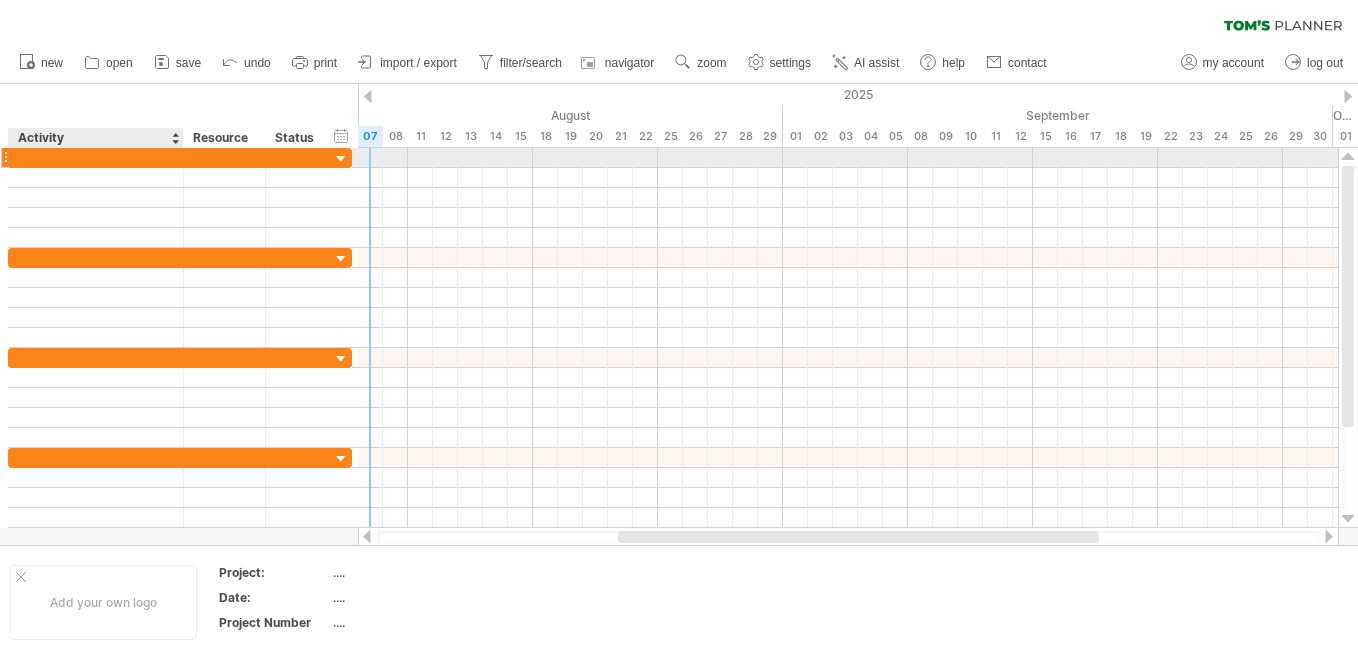 click at bounding box center (96, 157) 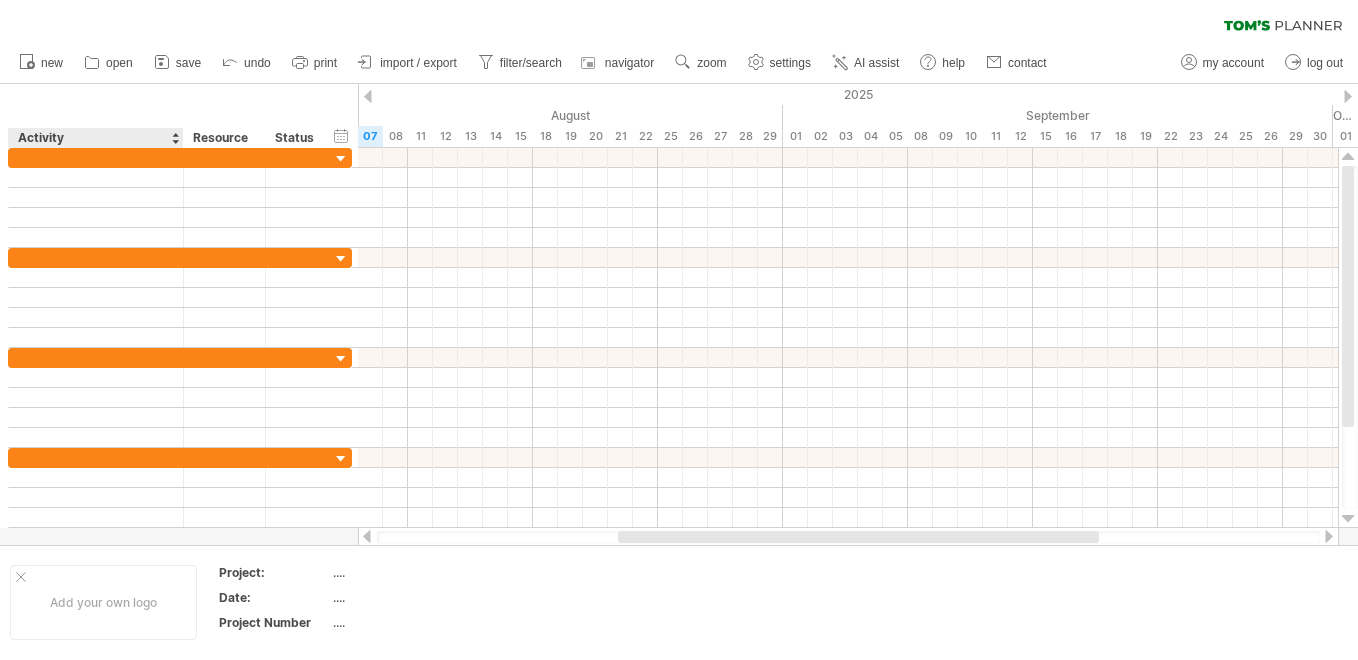 click on "hide start/end/duration show start/end/duration
******** Activity ******** Resource ****** Status" at bounding box center [179, 116] 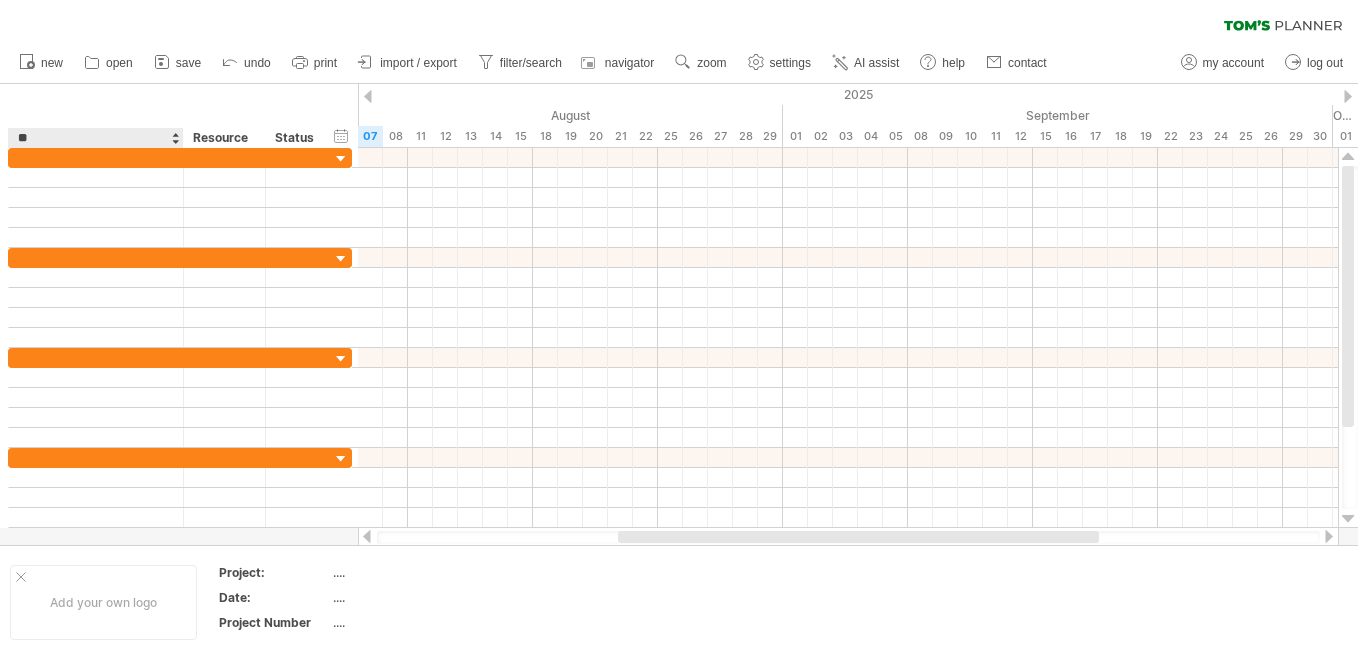 type on "*" 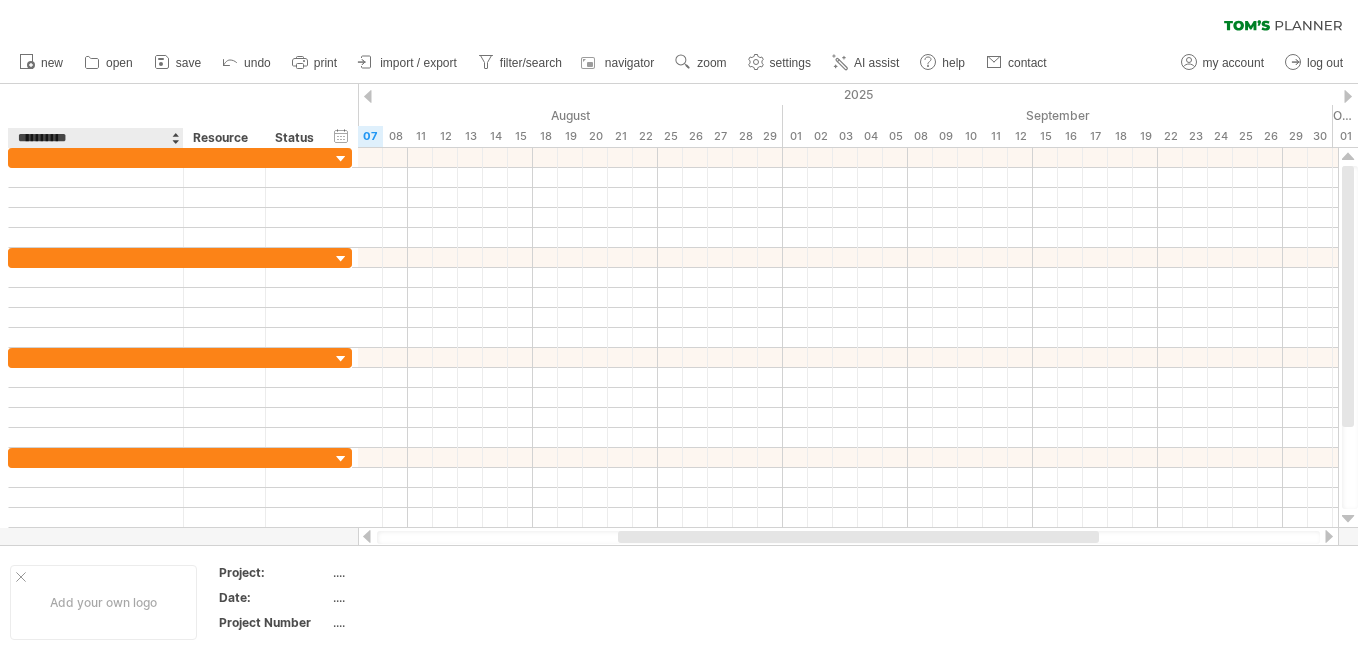 type on "**********" 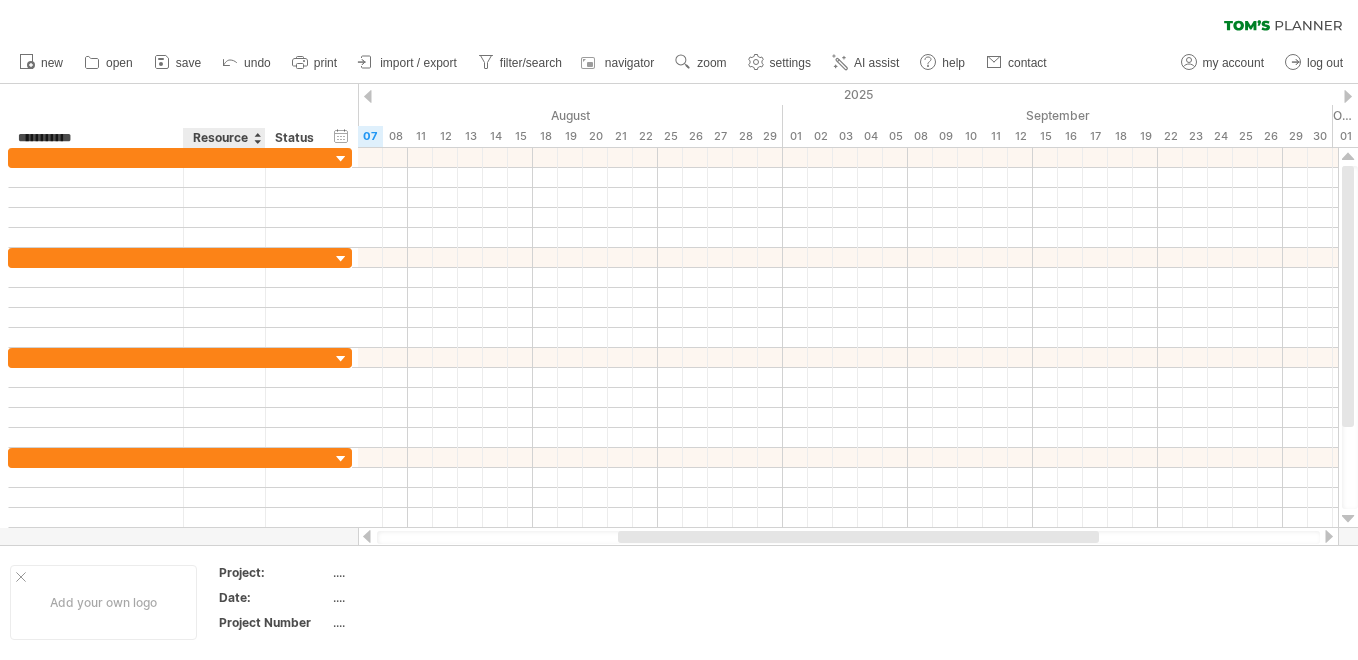 click on "Resource" at bounding box center (223, 138) 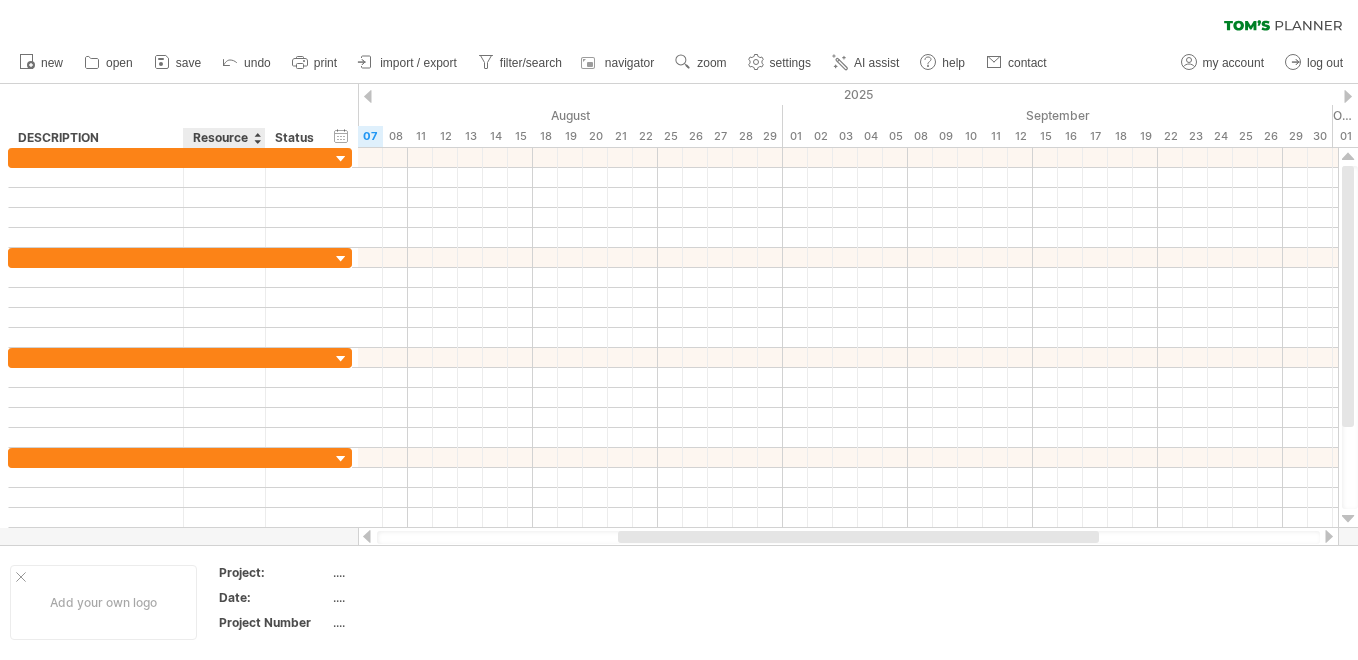 click on "Resource" at bounding box center (223, 138) 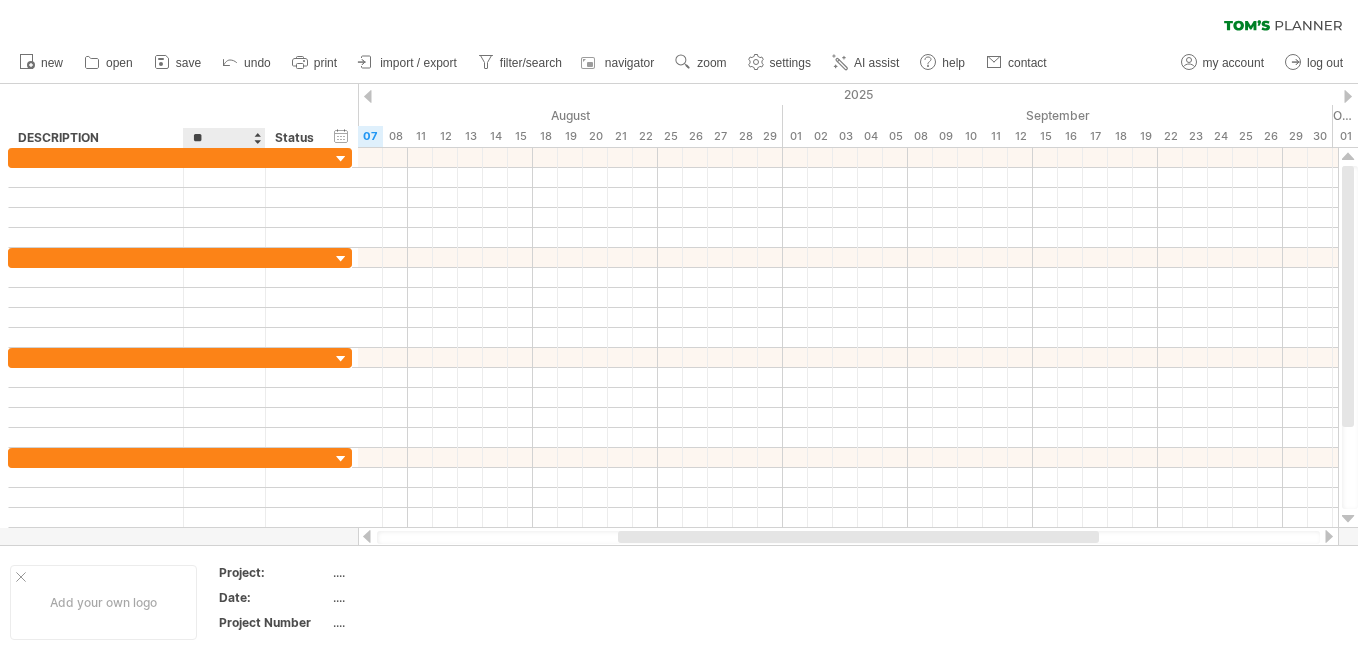 type on "*" 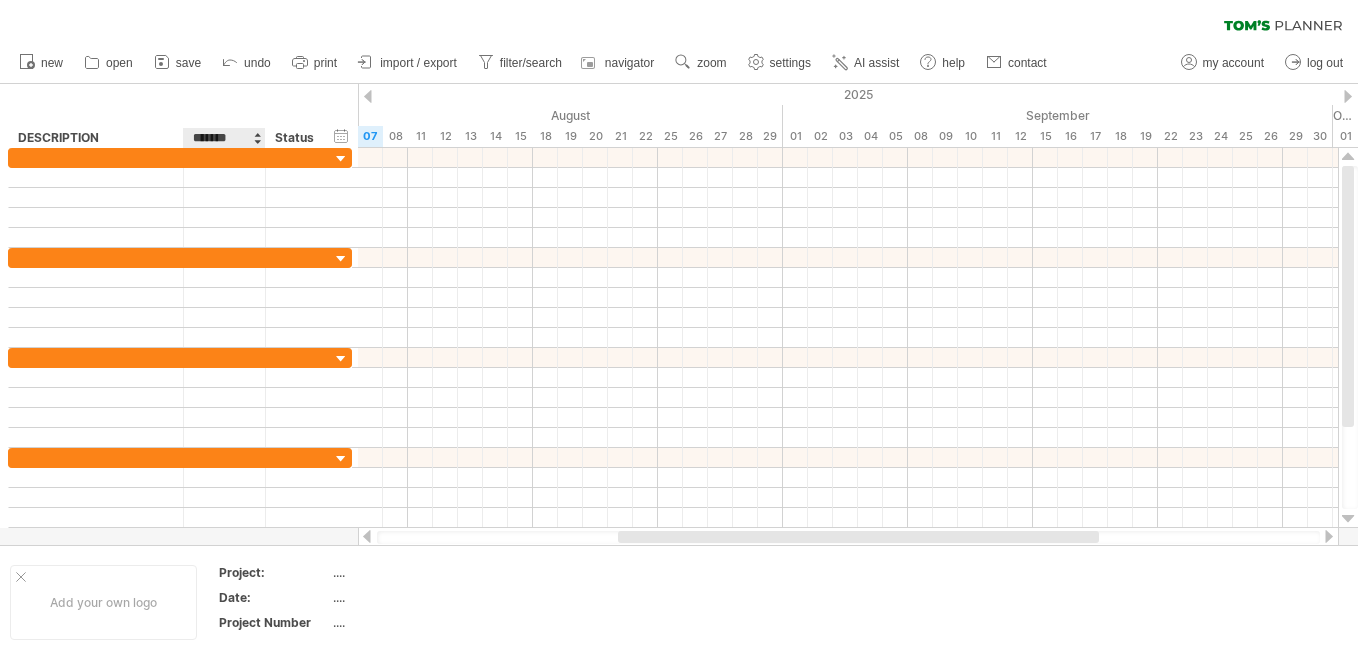 type on "********" 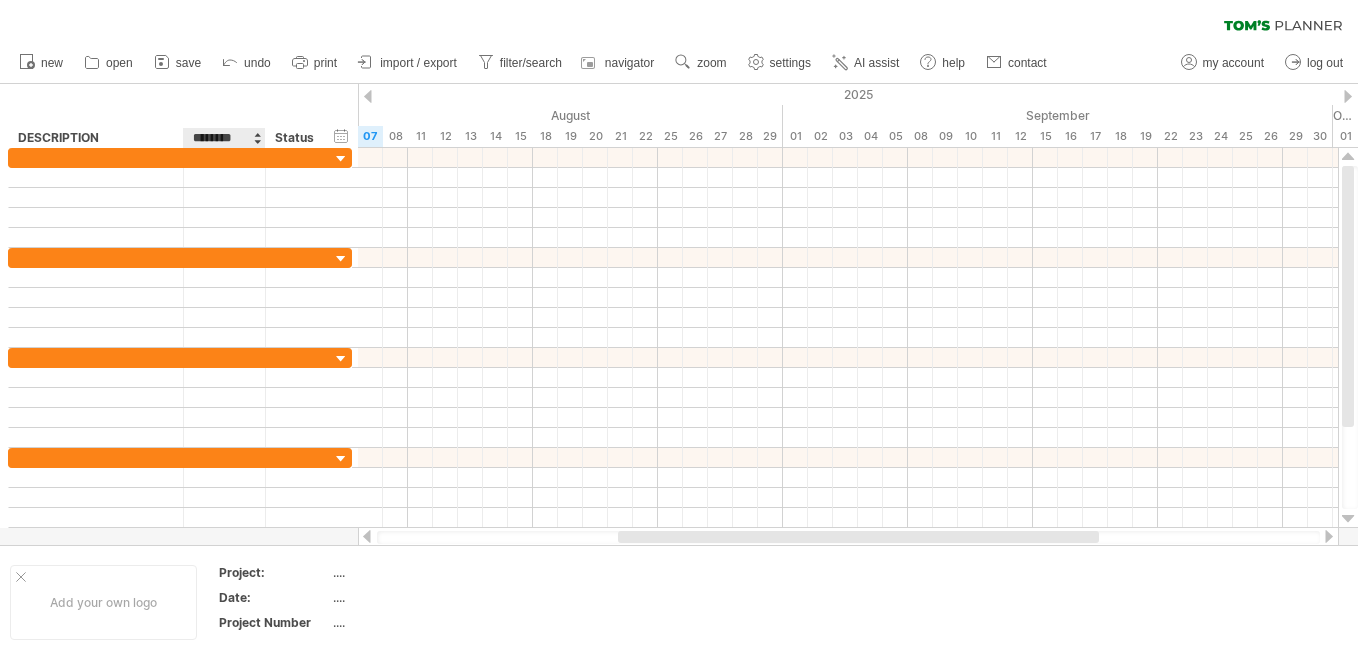 scroll, scrollTop: 0, scrollLeft: 1, axis: horizontal 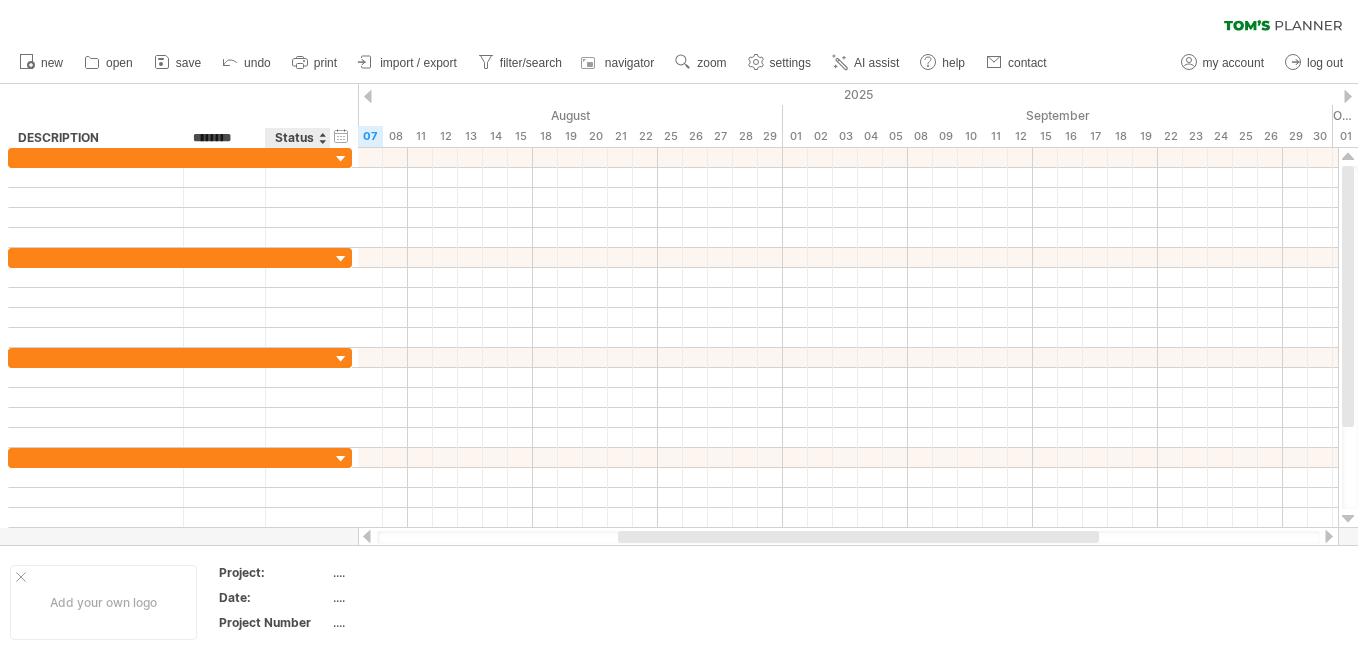 click on "Status" at bounding box center (297, 138) 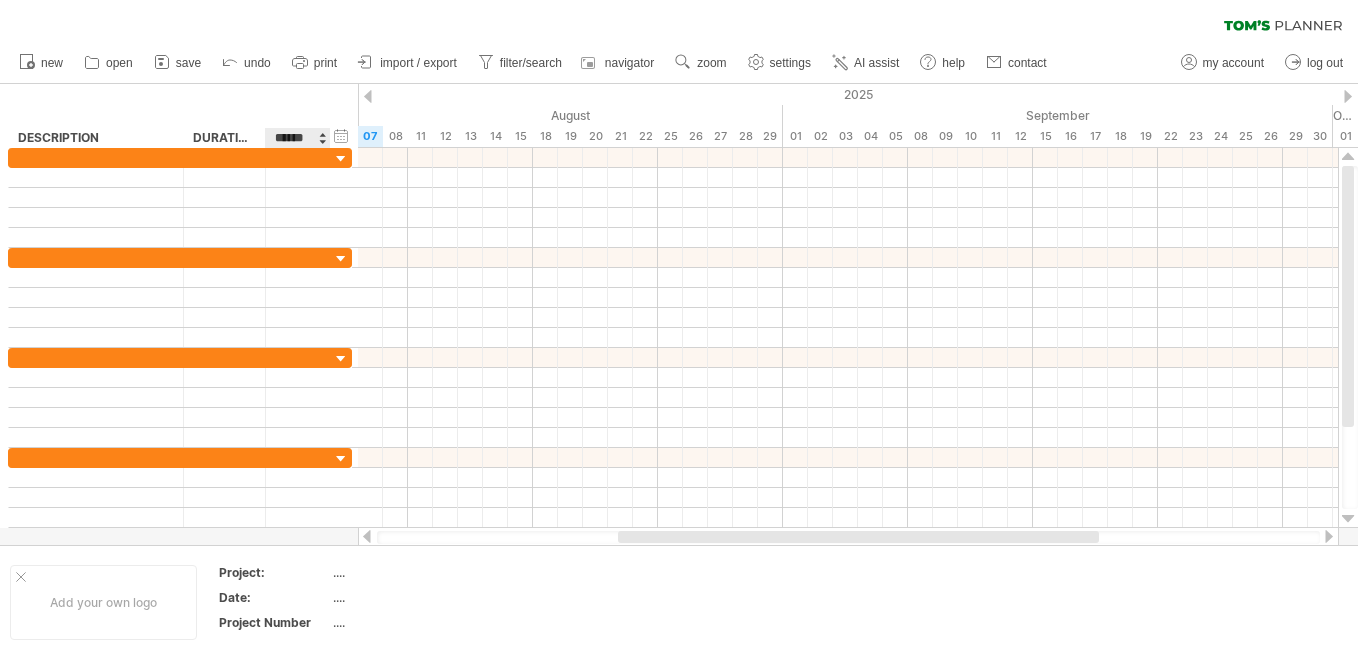 click on "******" at bounding box center (297, 138) 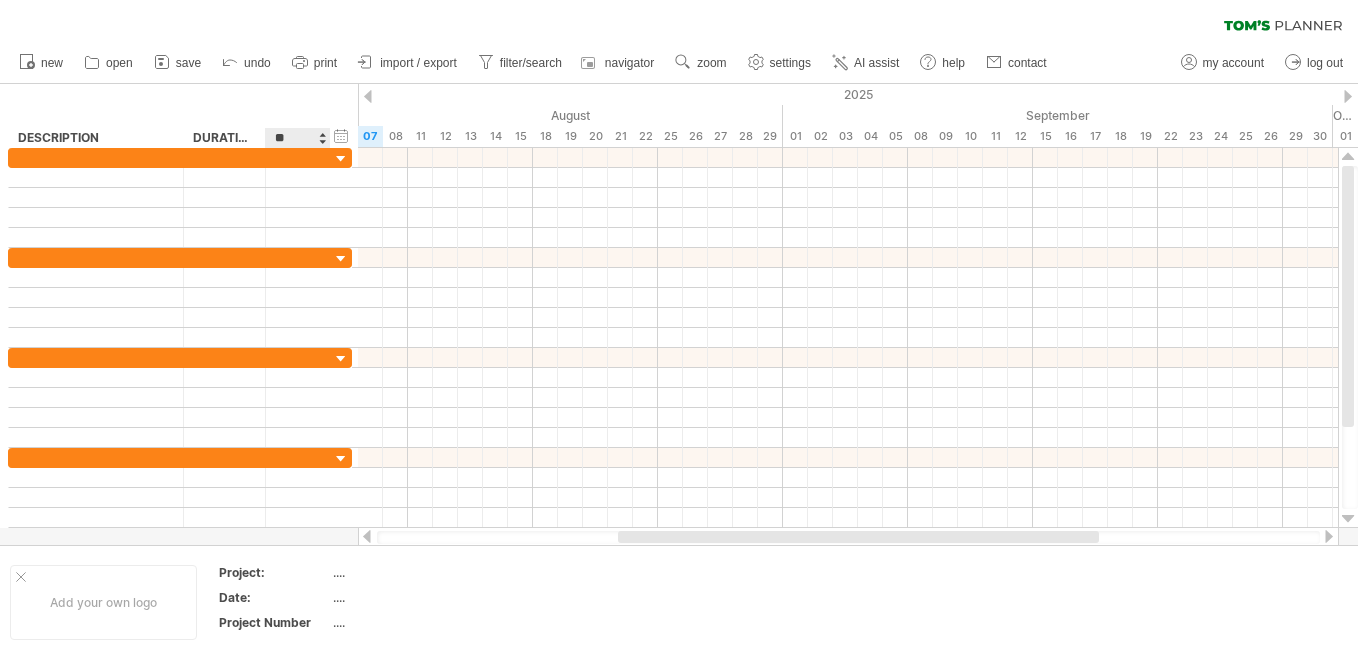 type on "*" 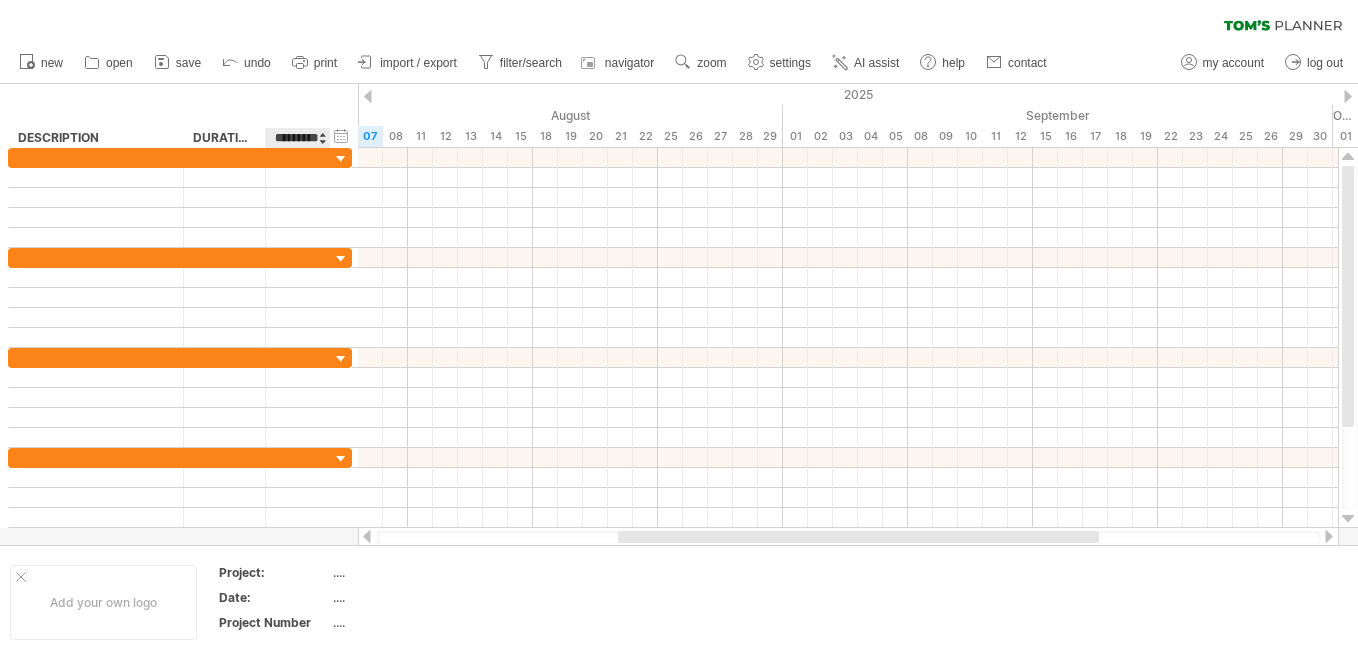 type on "**********" 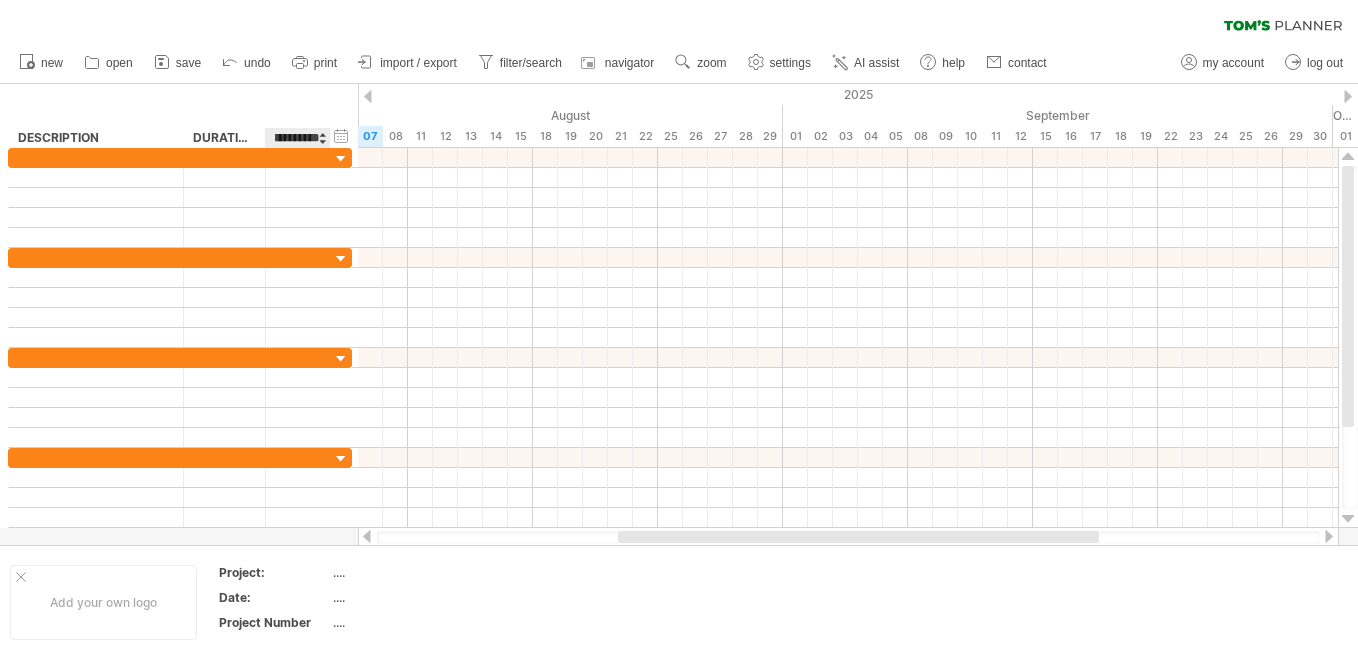 scroll, scrollTop: 0, scrollLeft: 30, axis: horizontal 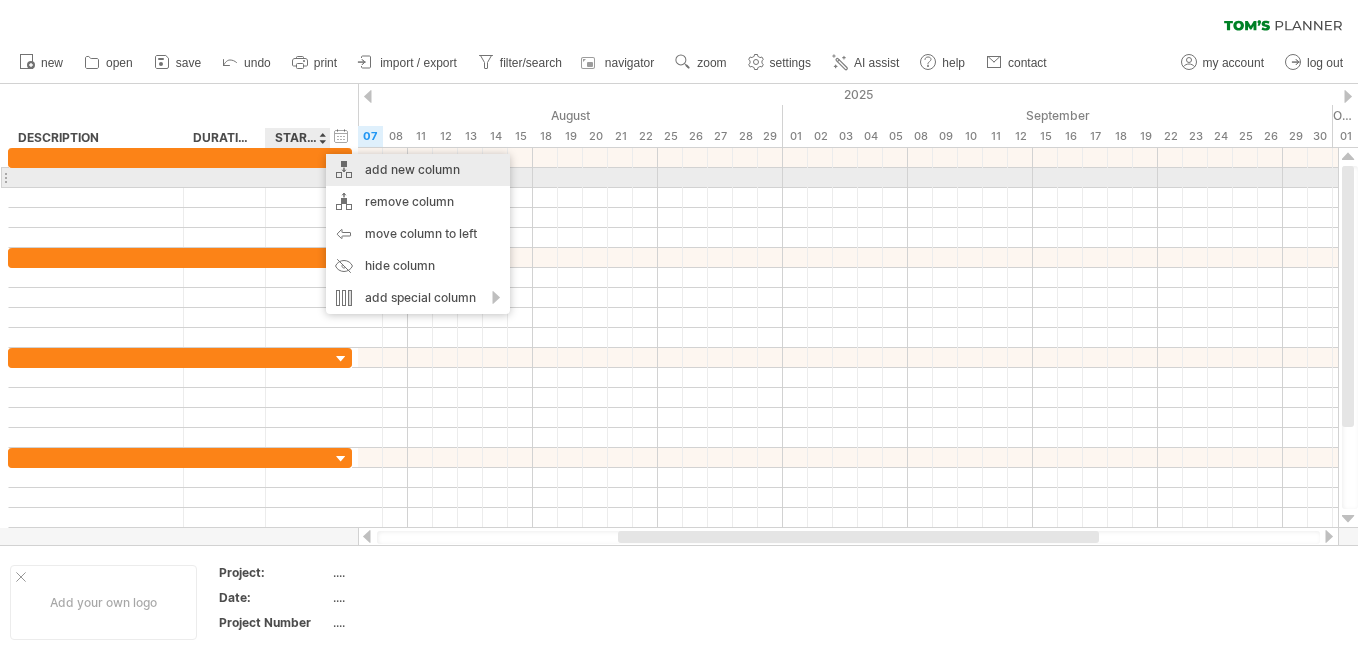 click on "add new column" at bounding box center (418, 170) 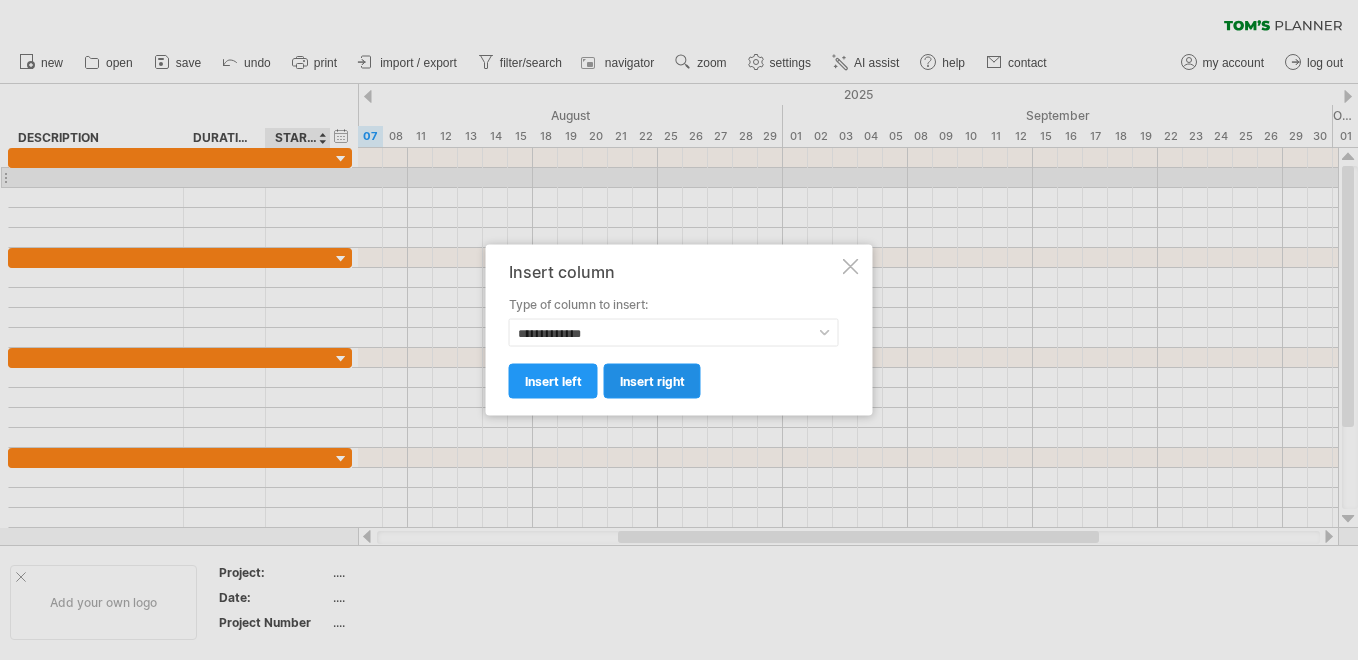 click on "insert right" at bounding box center [652, 381] 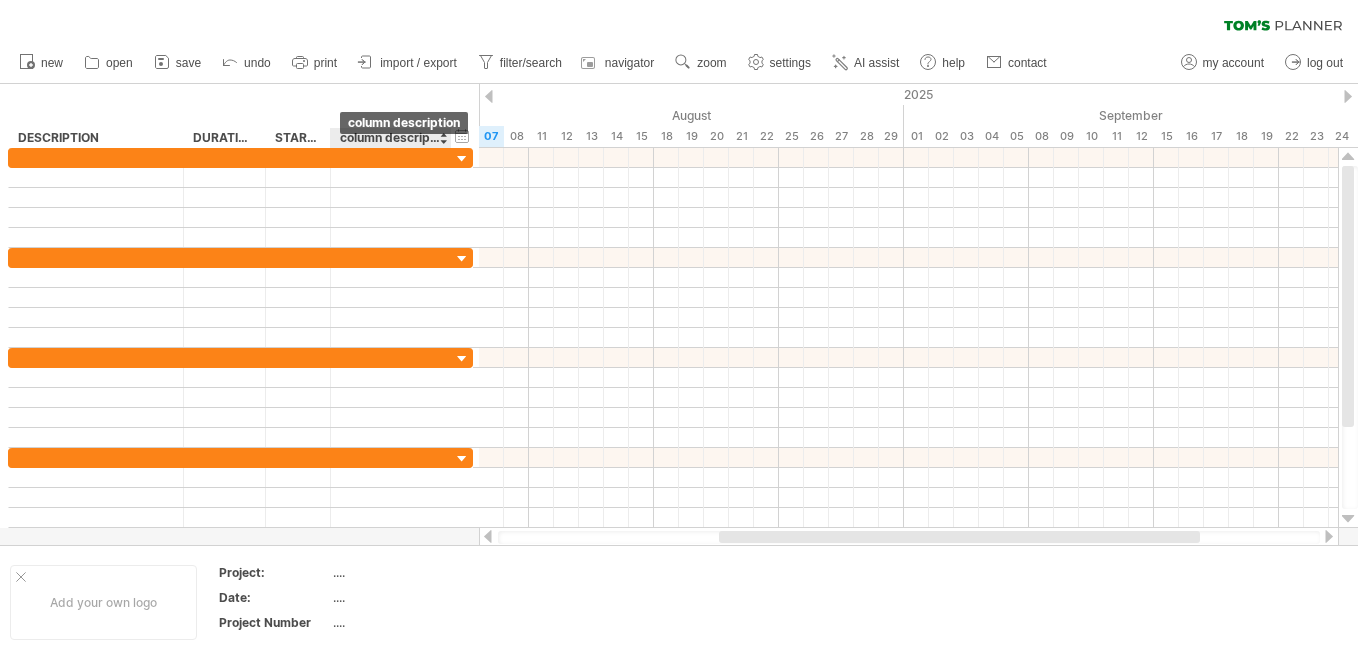 click on "column description" at bounding box center (390, 138) 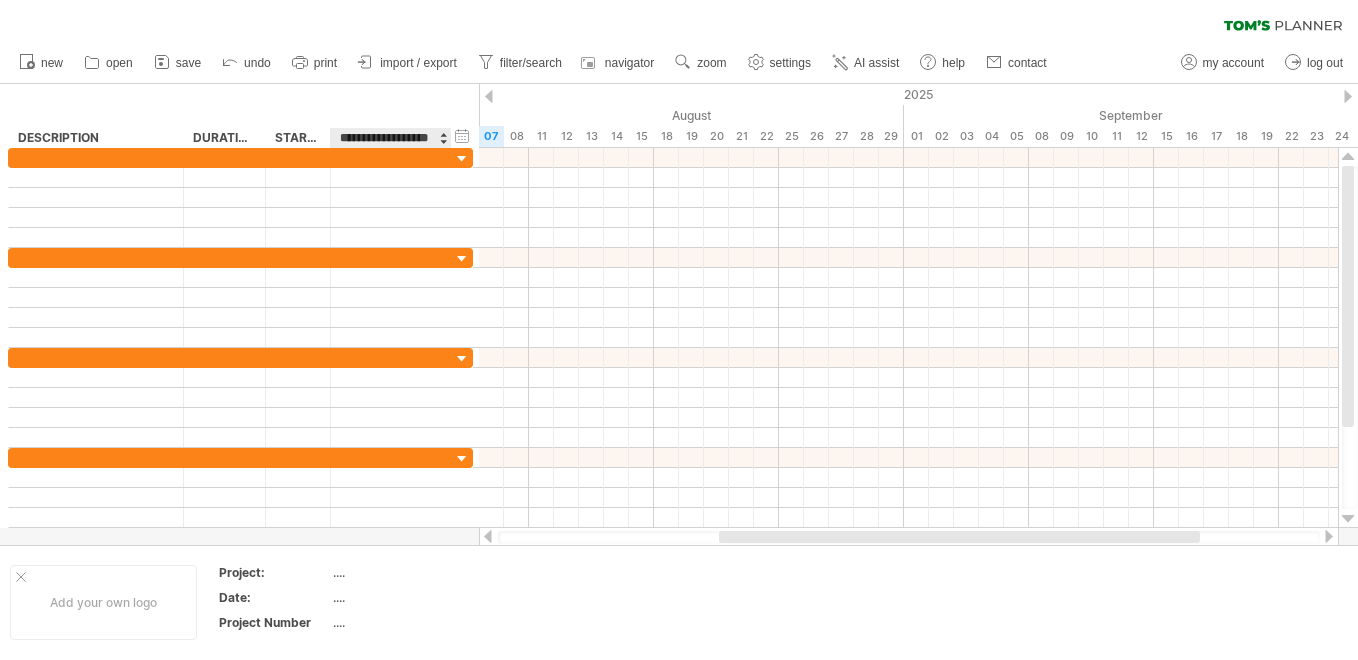 scroll, scrollTop: 0, scrollLeft: 0, axis: both 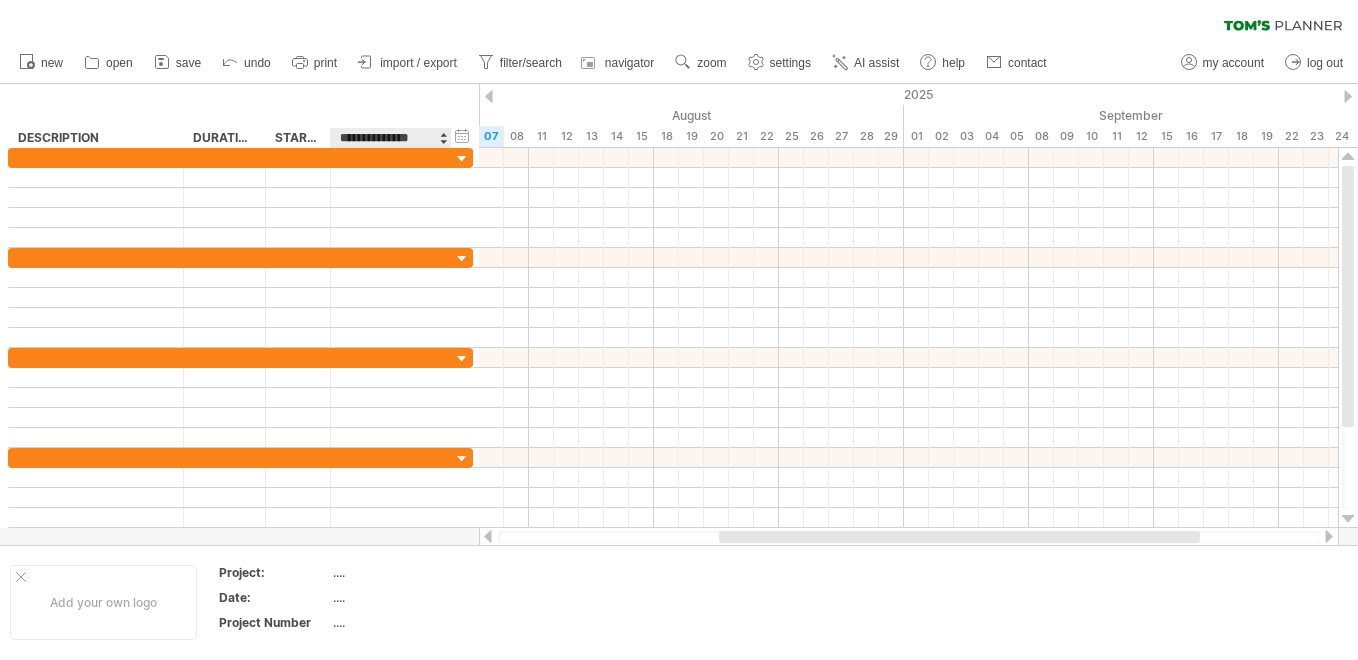 click on "**********" at bounding box center (390, 138) 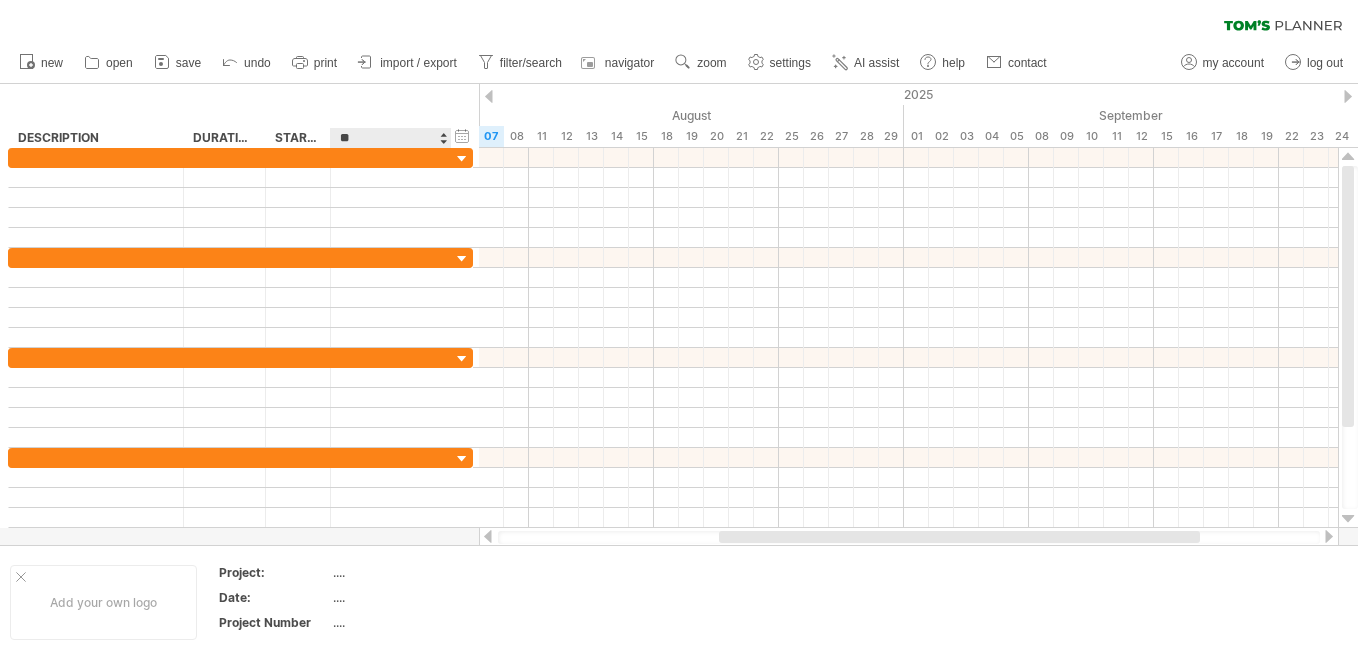 type on "*" 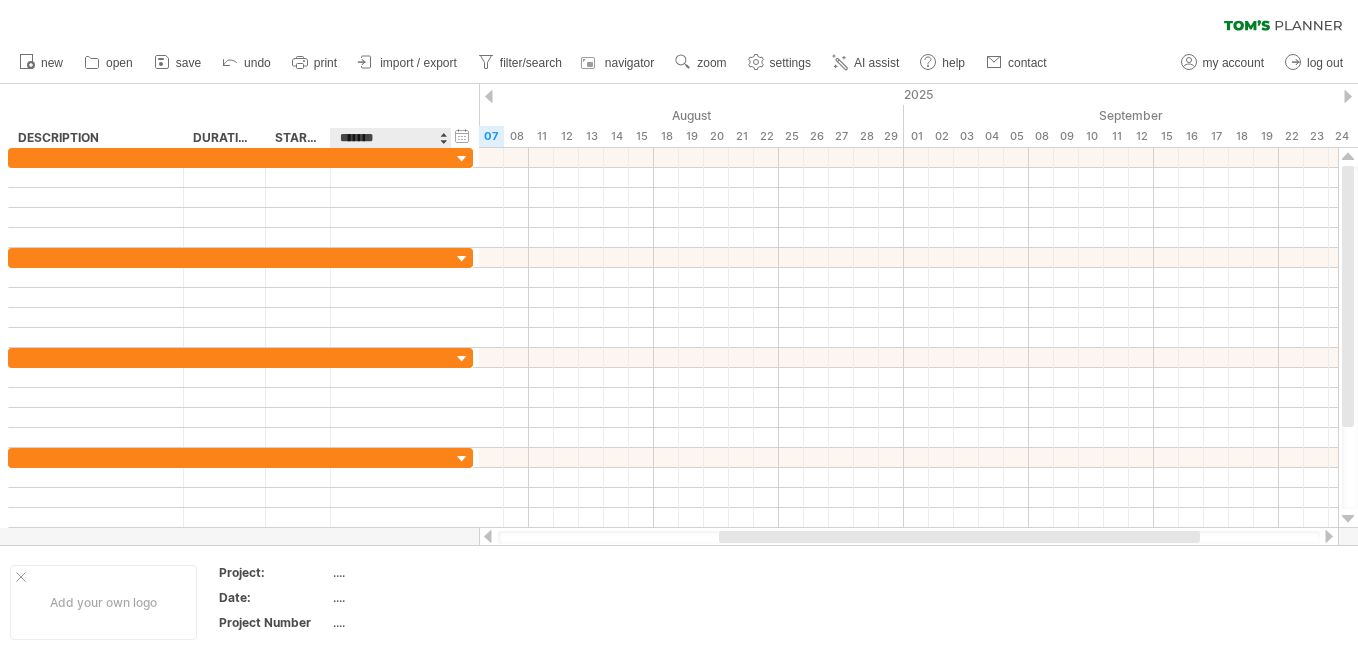 type on "********" 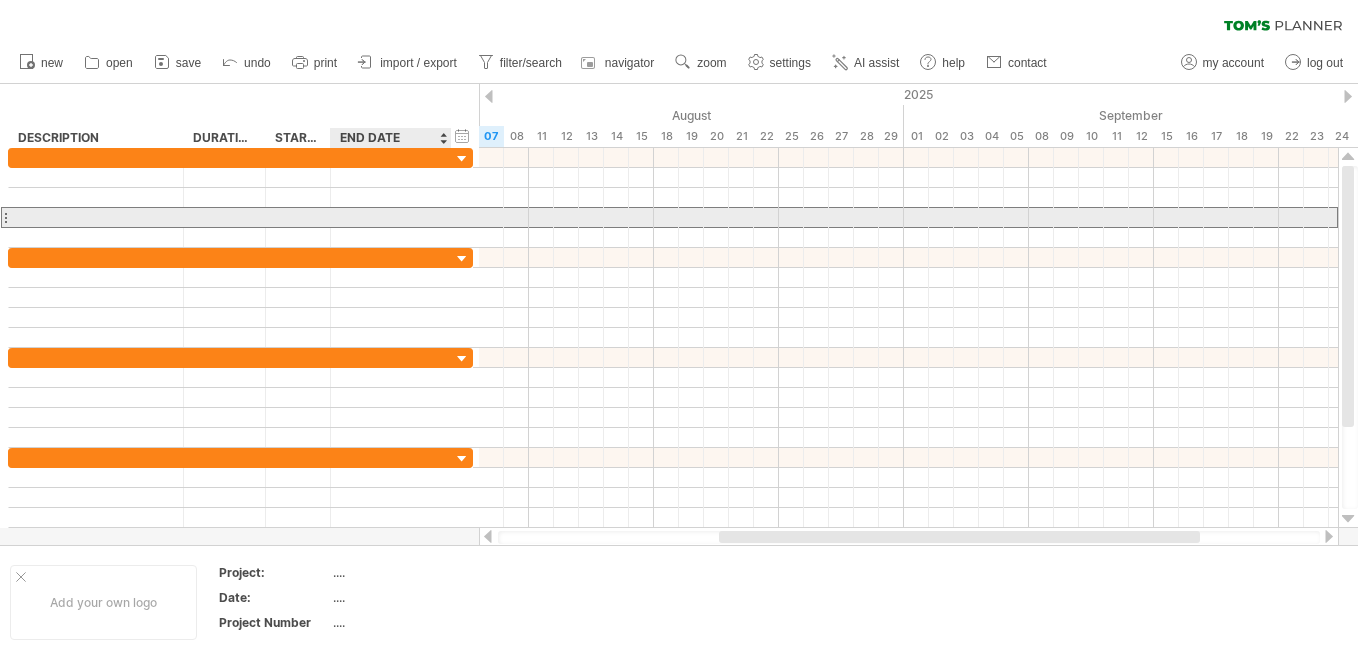 click at bounding box center (391, 217) 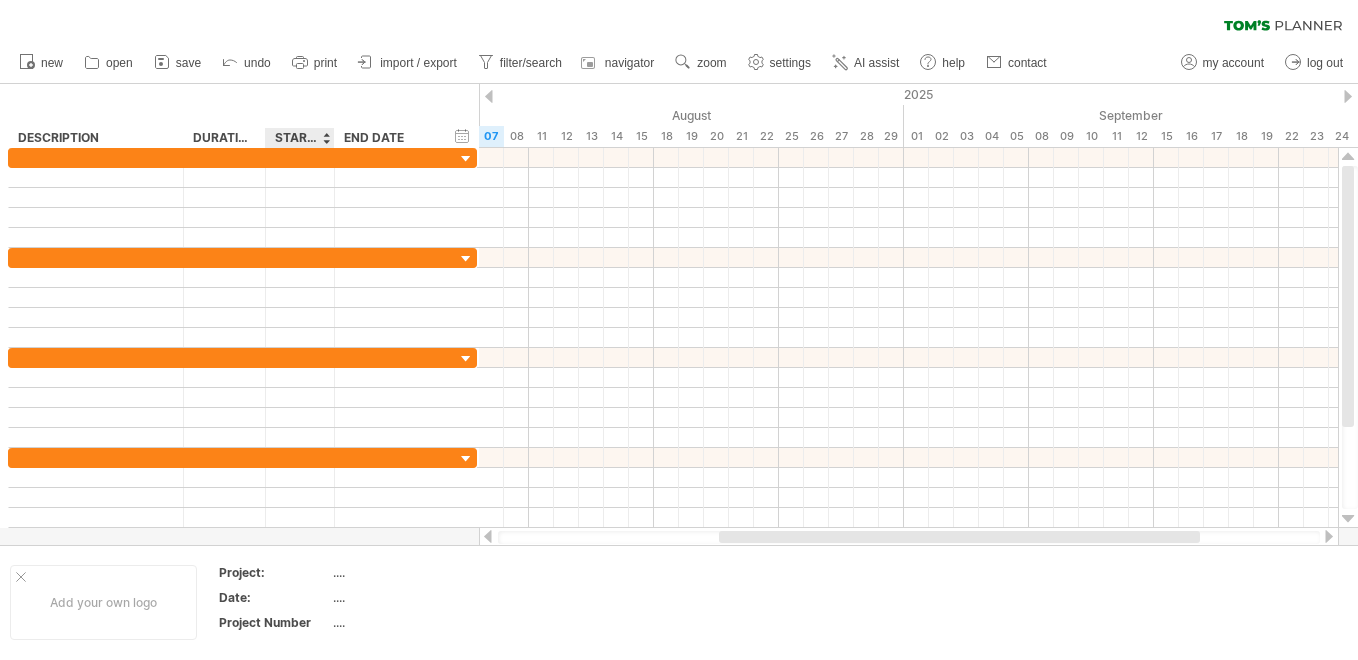 drag, startPoint x: 327, startPoint y: 130, endPoint x: 342, endPoint y: 129, distance: 15.033297 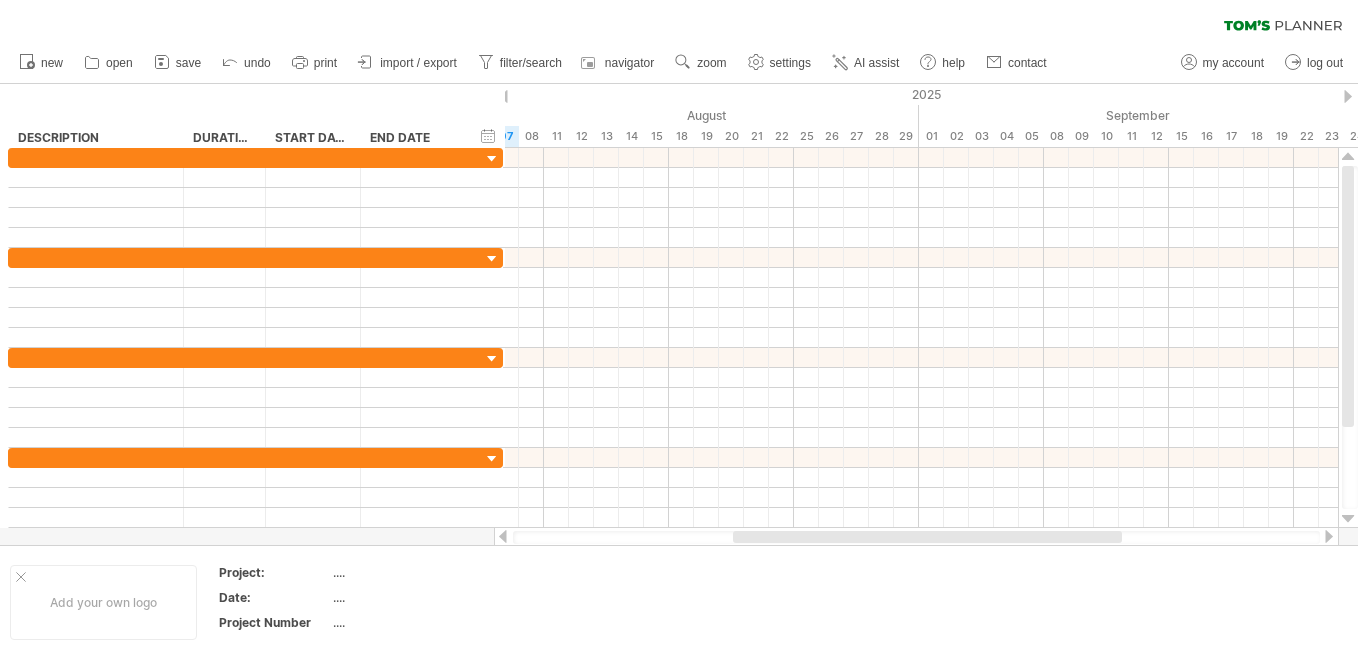 drag, startPoint x: 342, startPoint y: 129, endPoint x: 357, endPoint y: 129, distance: 15 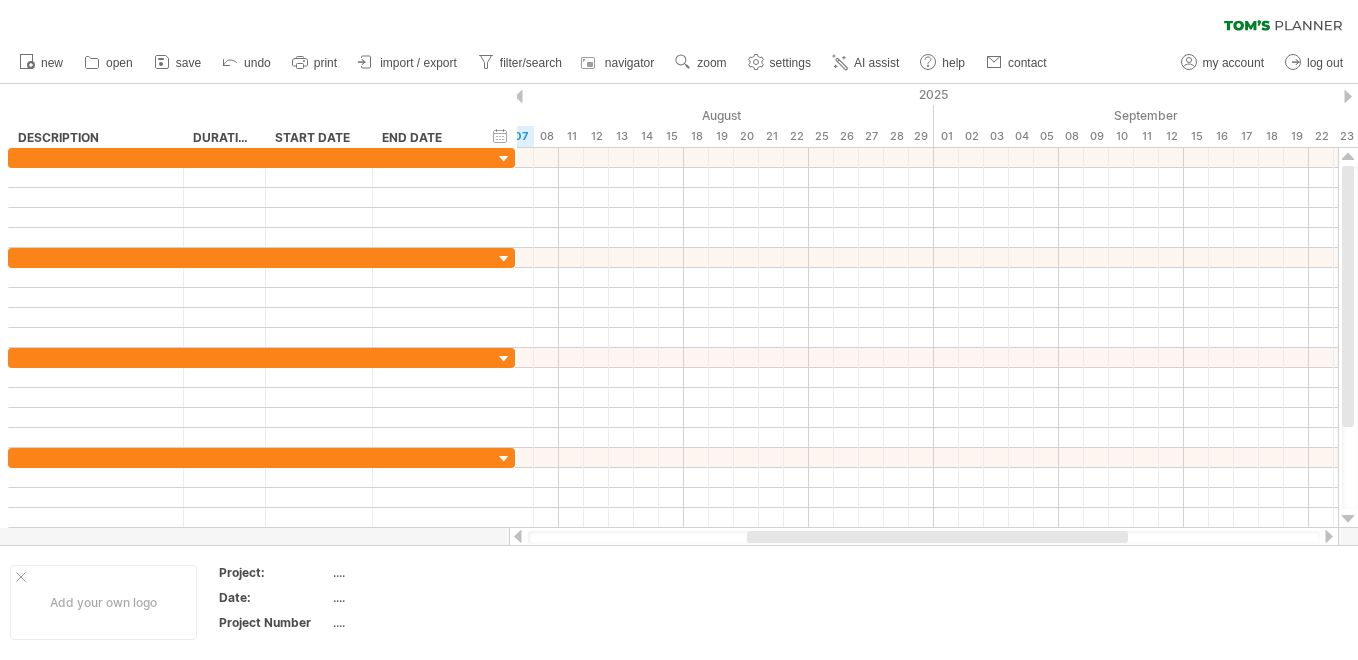 drag, startPoint x: 357, startPoint y: 129, endPoint x: 373, endPoint y: 133, distance: 16.492422 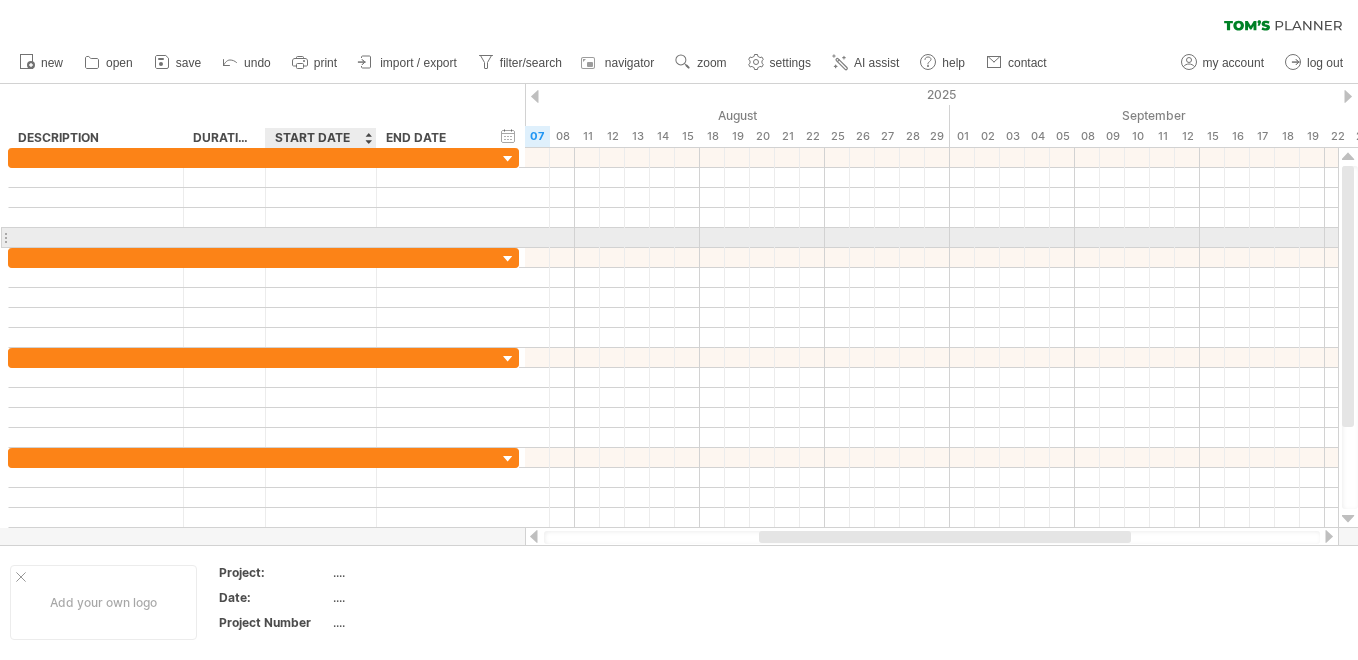 click at bounding box center [263, 238] 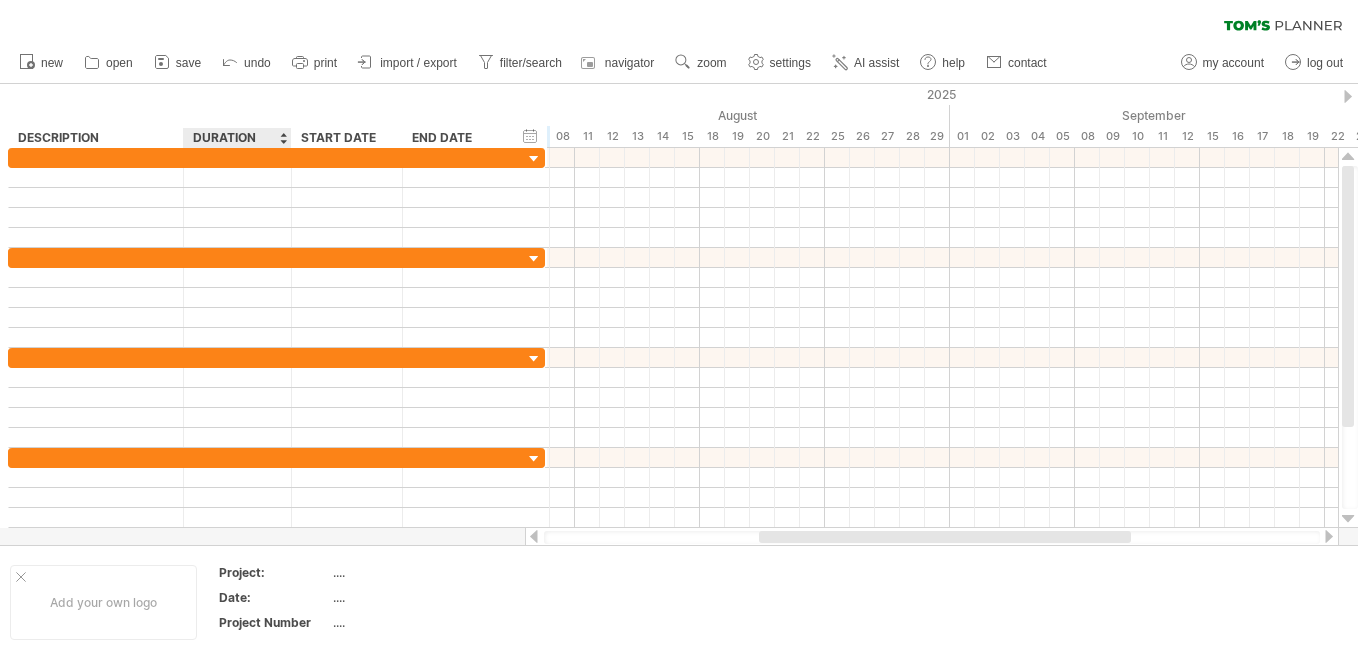 drag, startPoint x: 261, startPoint y: 135, endPoint x: 287, endPoint y: 132, distance: 26.172504 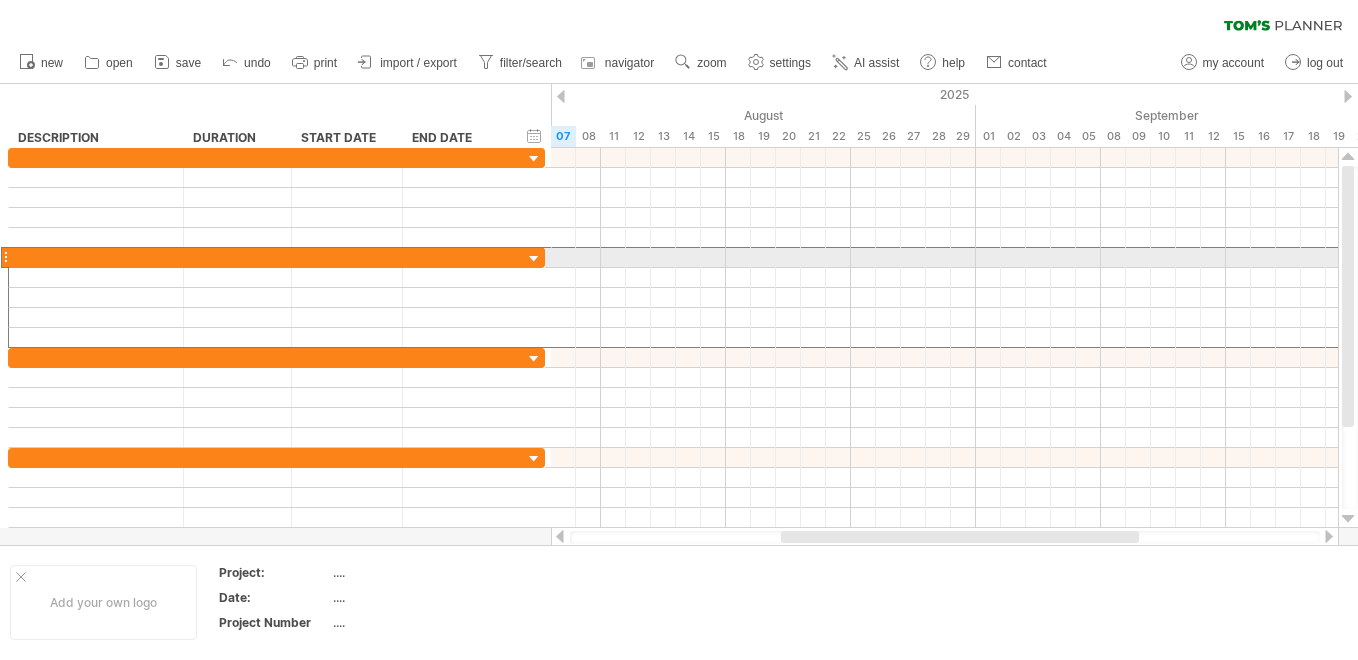 click at bounding box center (237, 257) 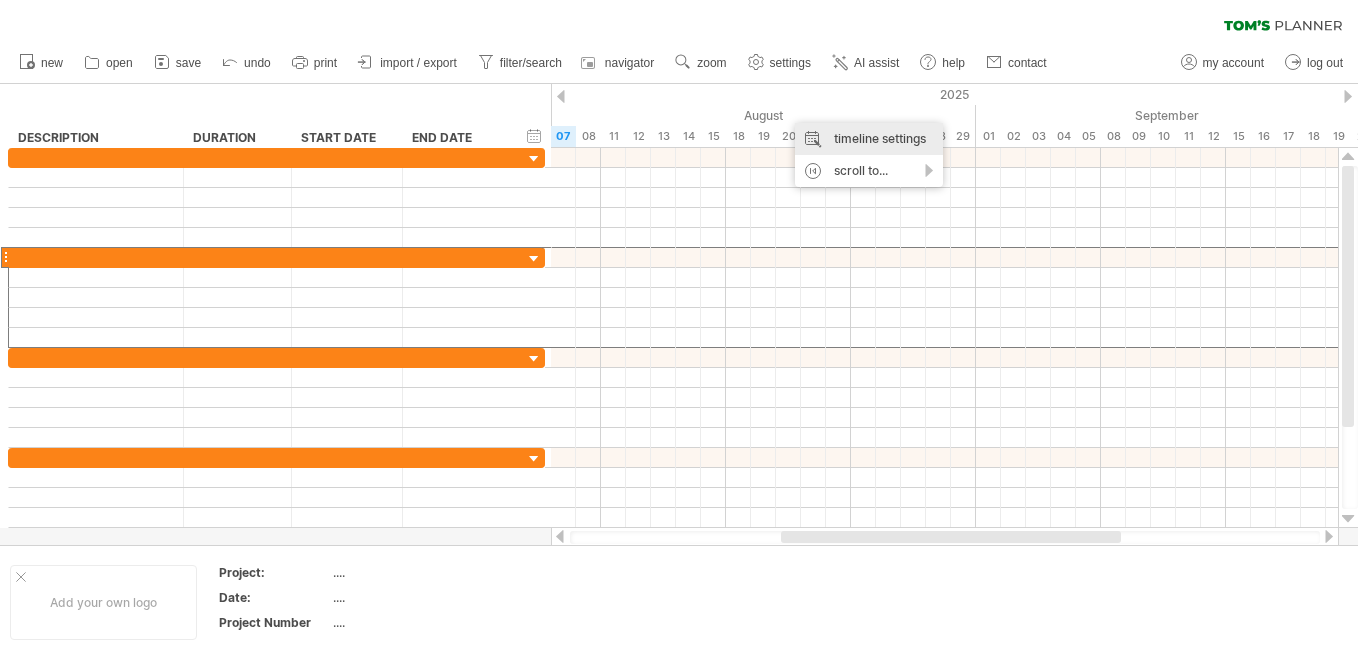click on "timeline settings" at bounding box center (869, 139) 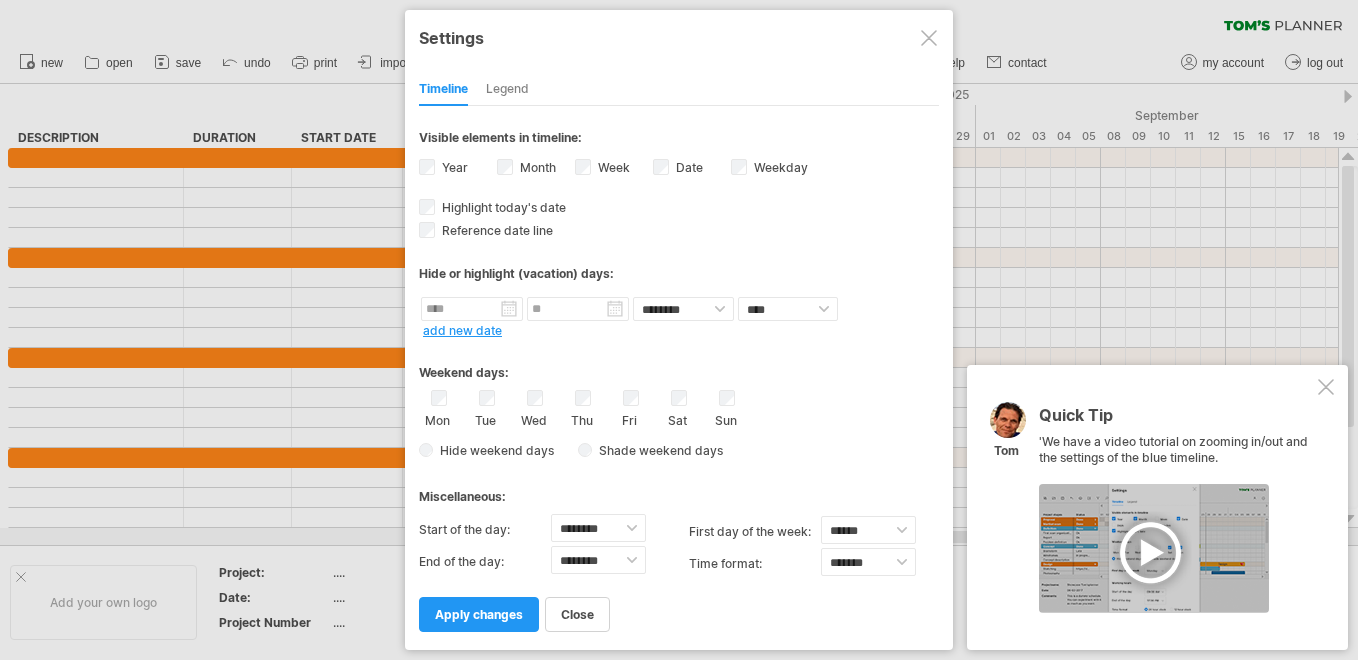 click on "Legend" at bounding box center (507, 90) 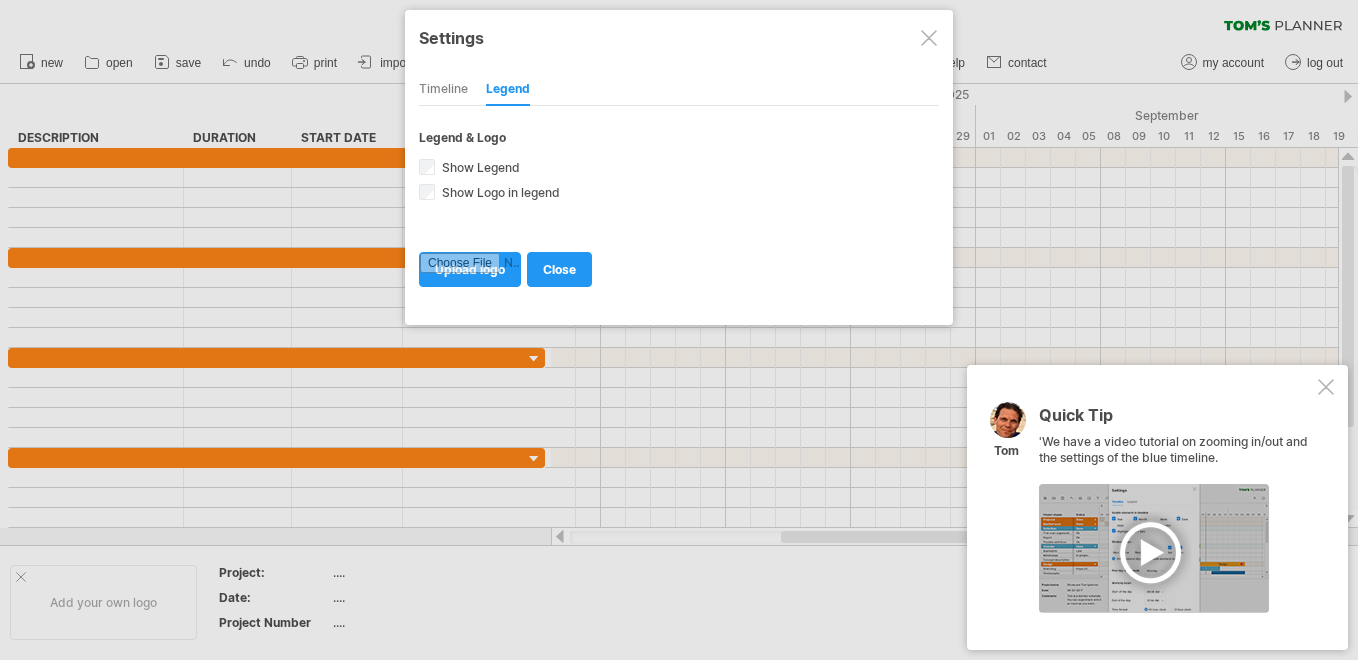 click on "Timeline" at bounding box center [443, 90] 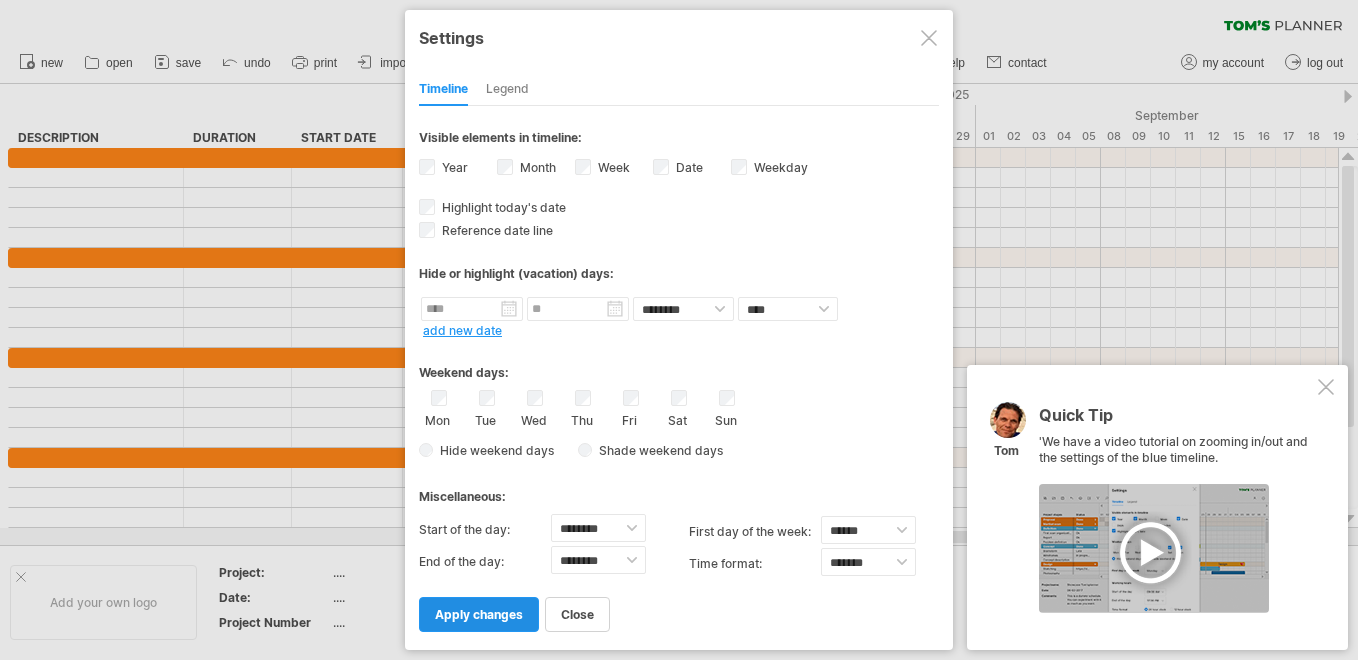 click on "apply changes" at bounding box center (479, 614) 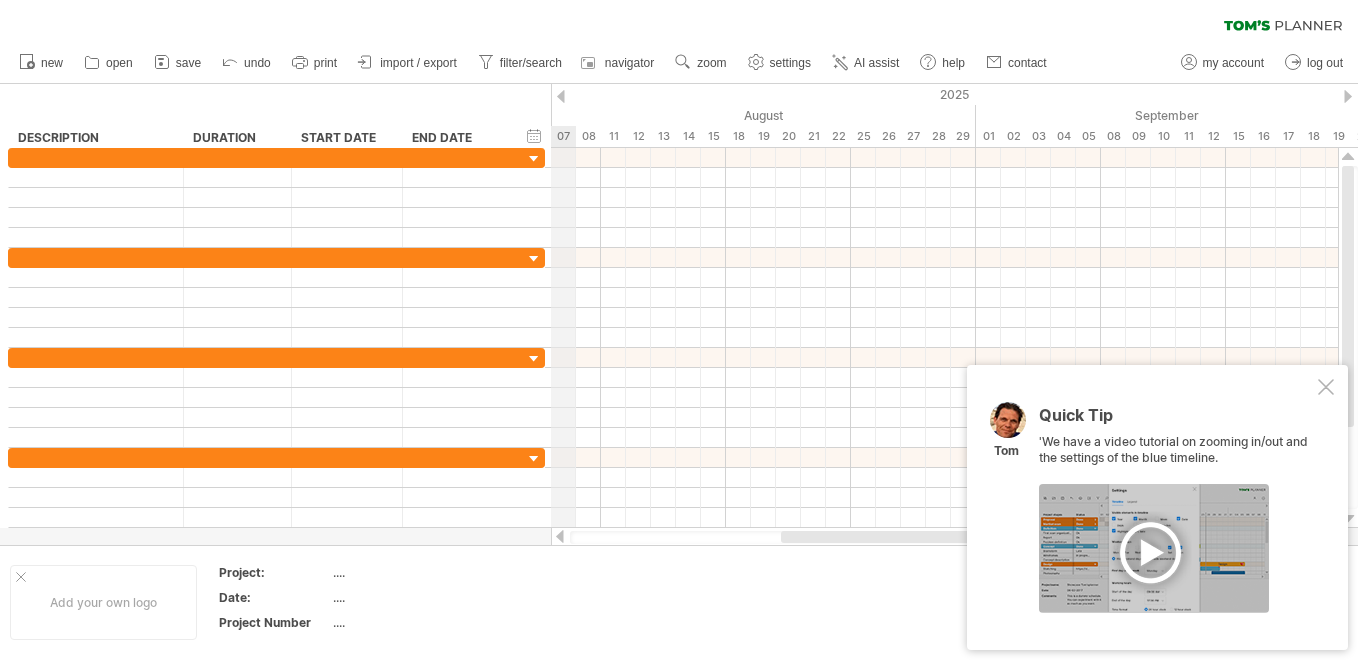 click on "2025" at bounding box center (1176, 94) 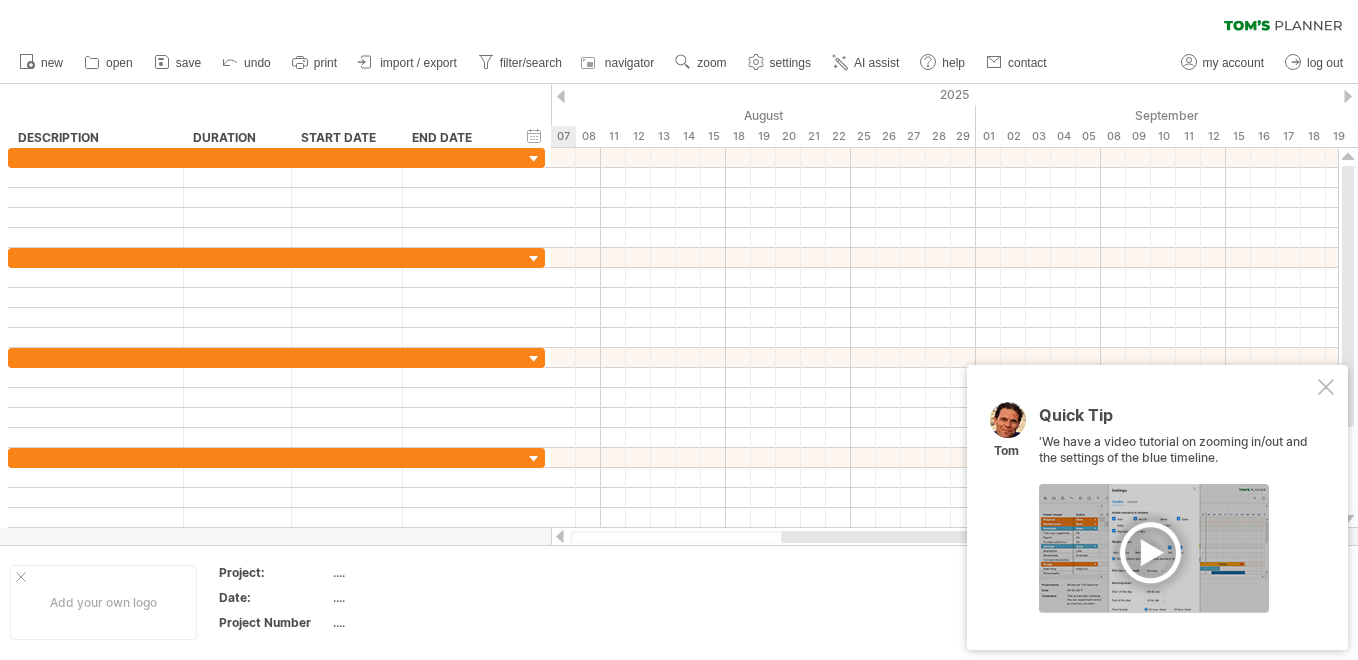 click at bounding box center [561, 96] 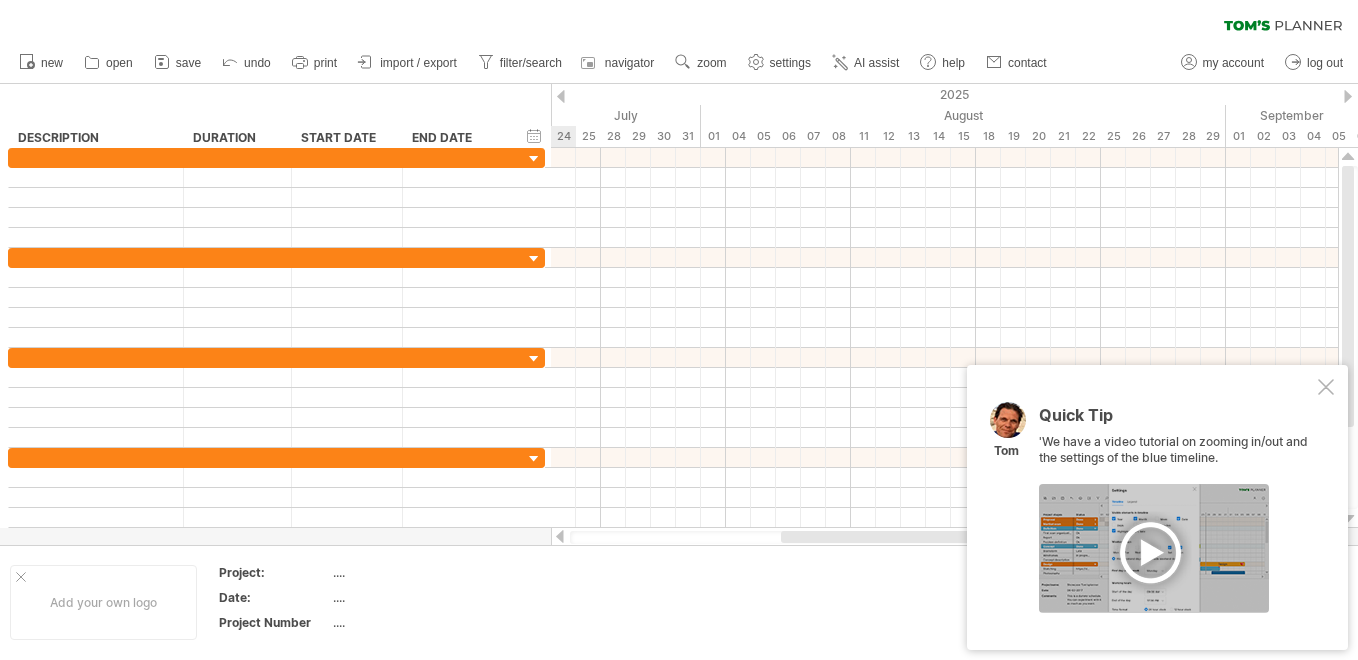 click at bounding box center [561, 96] 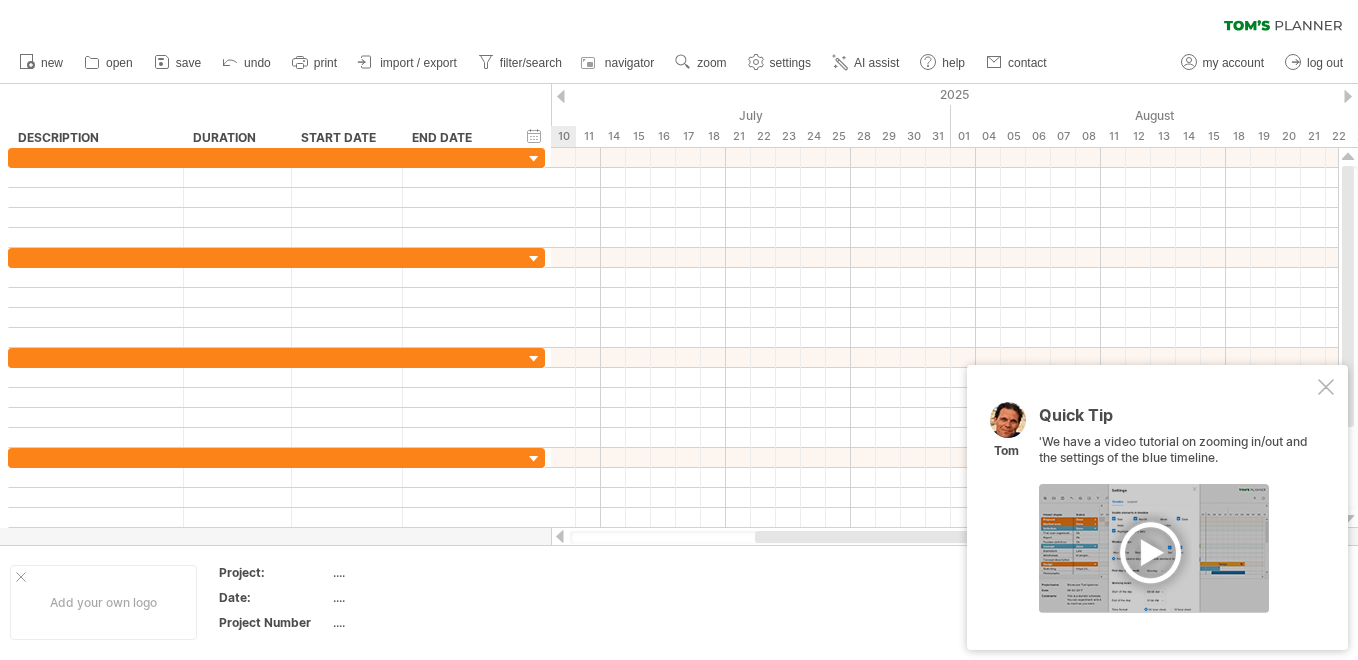 click at bounding box center (561, 96) 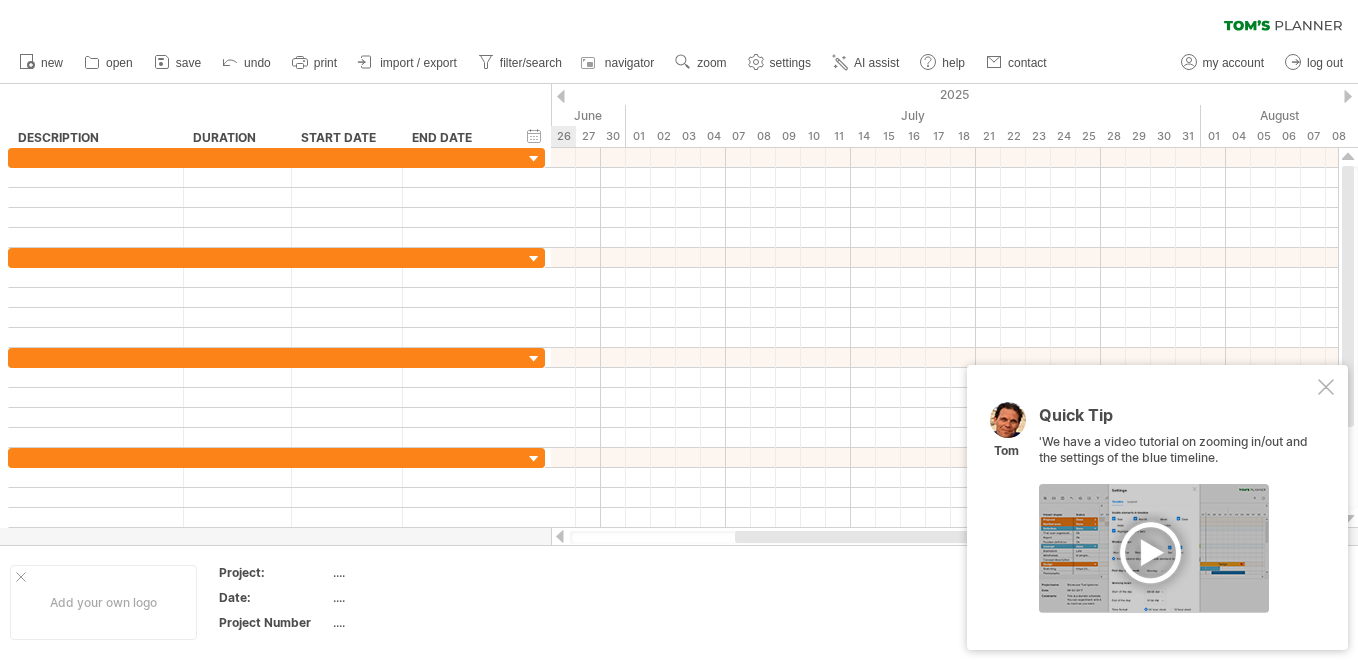 click at bounding box center [561, 96] 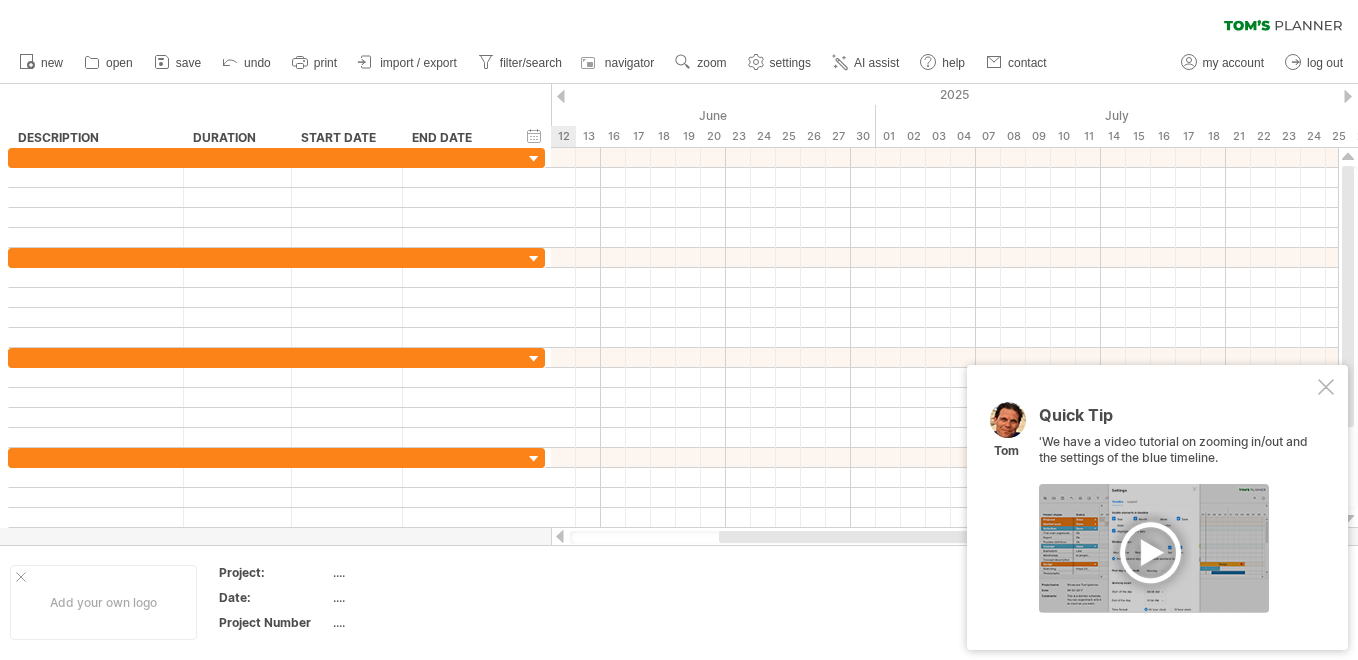 click at bounding box center [561, 96] 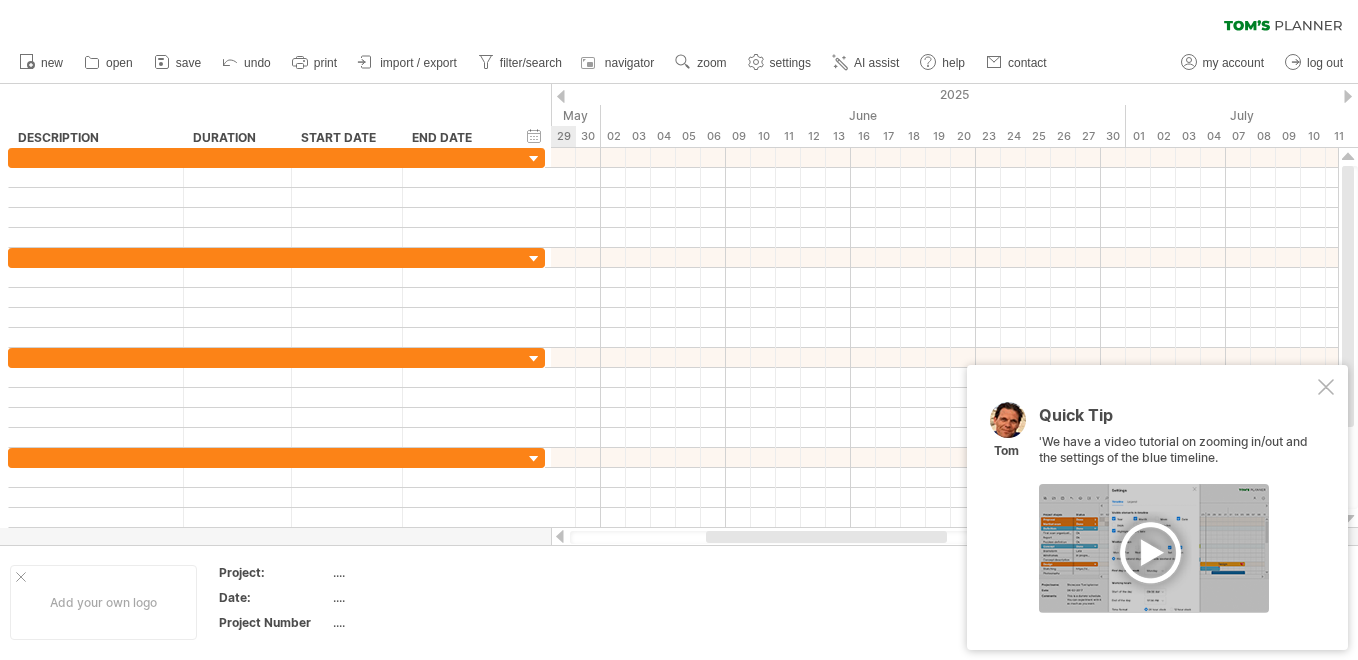 click at bounding box center [561, 96] 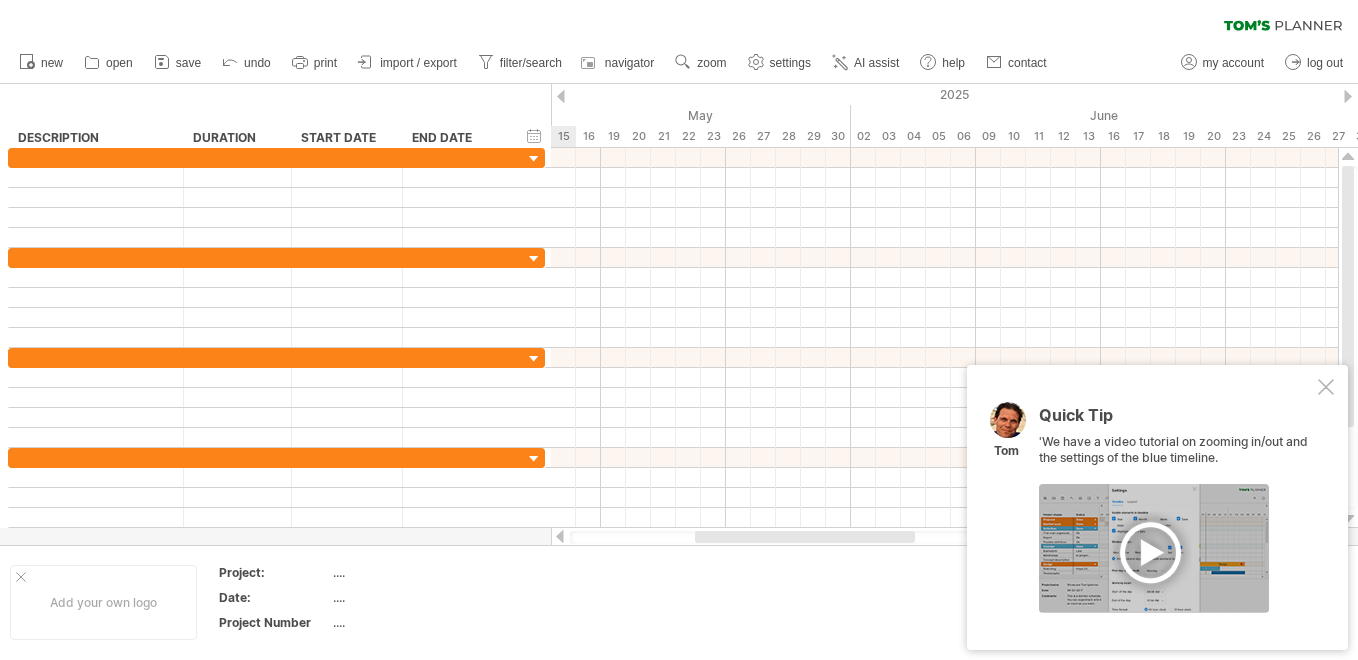click at bounding box center [561, 96] 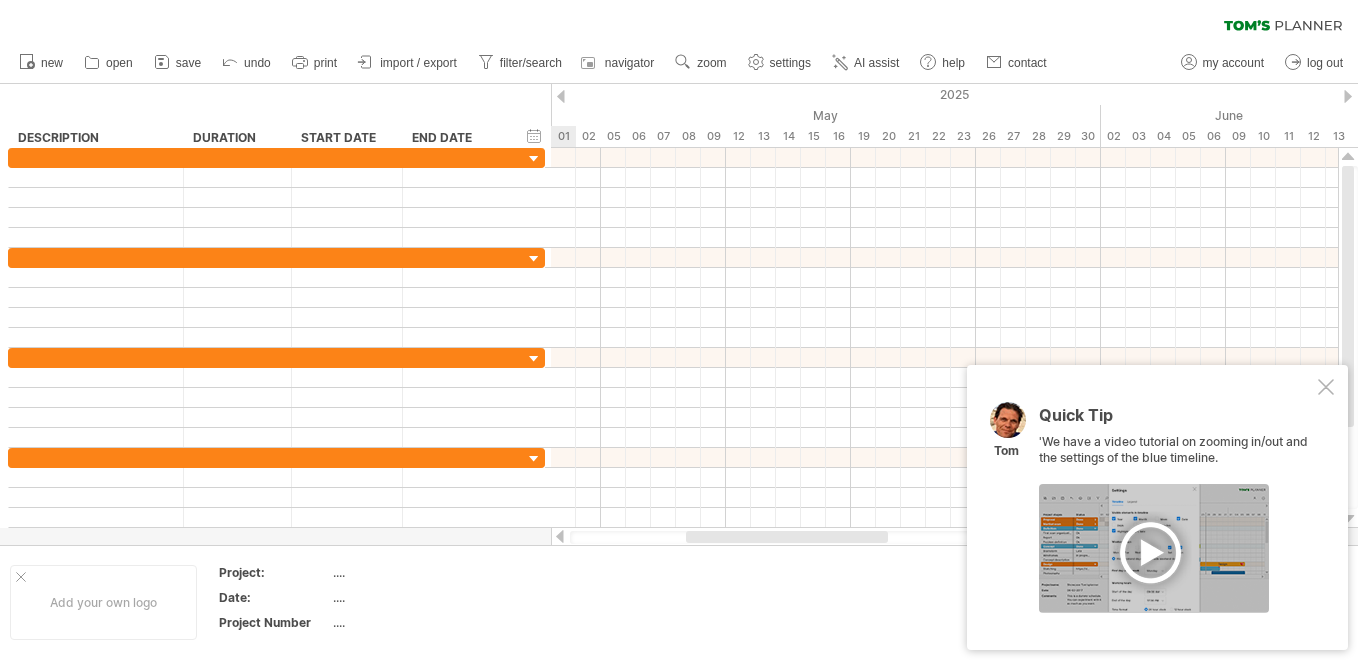 click at bounding box center (561, 96) 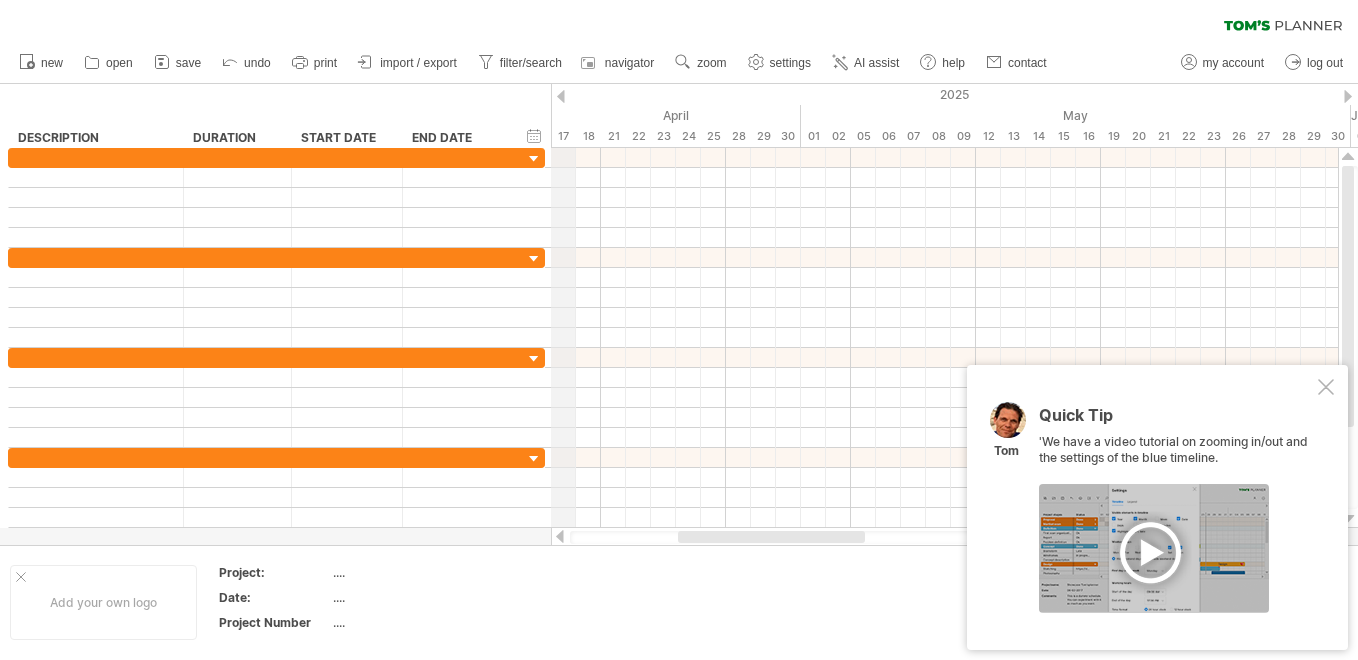 click on "2025" at bounding box center (1751, 94) 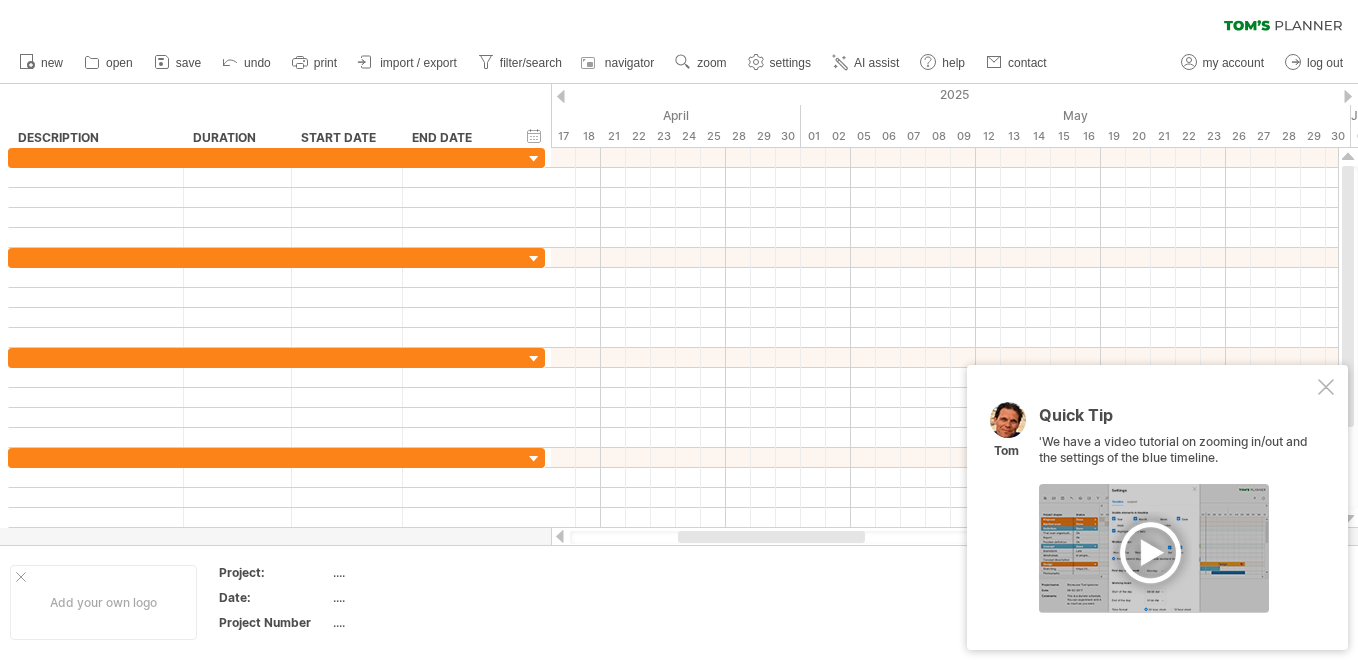 click at bounding box center (561, 96) 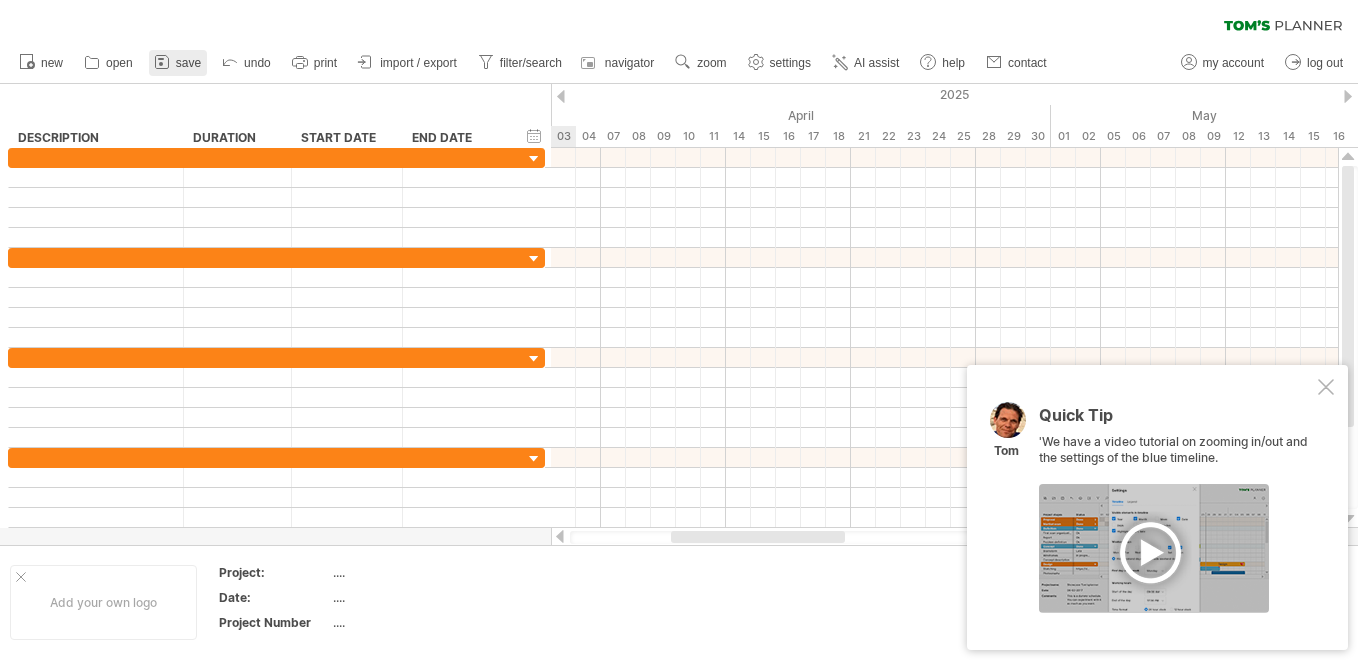 click on "save" at bounding box center [188, 63] 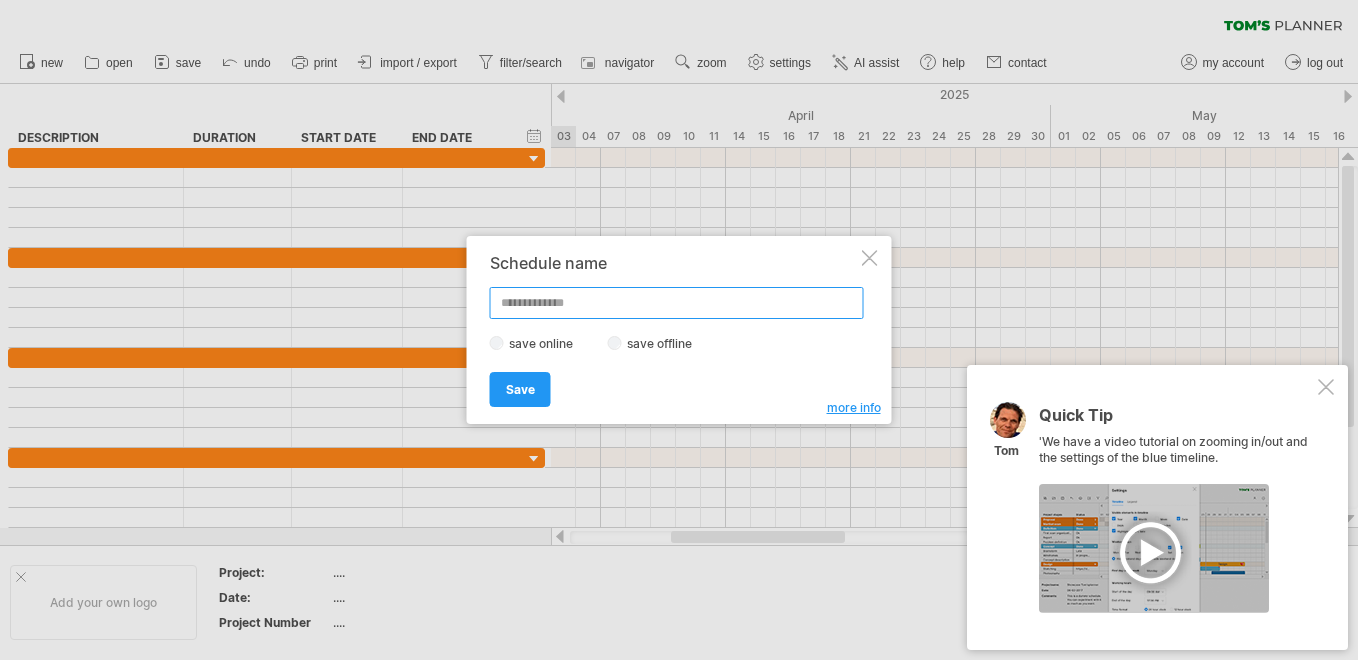 click at bounding box center (677, 303) 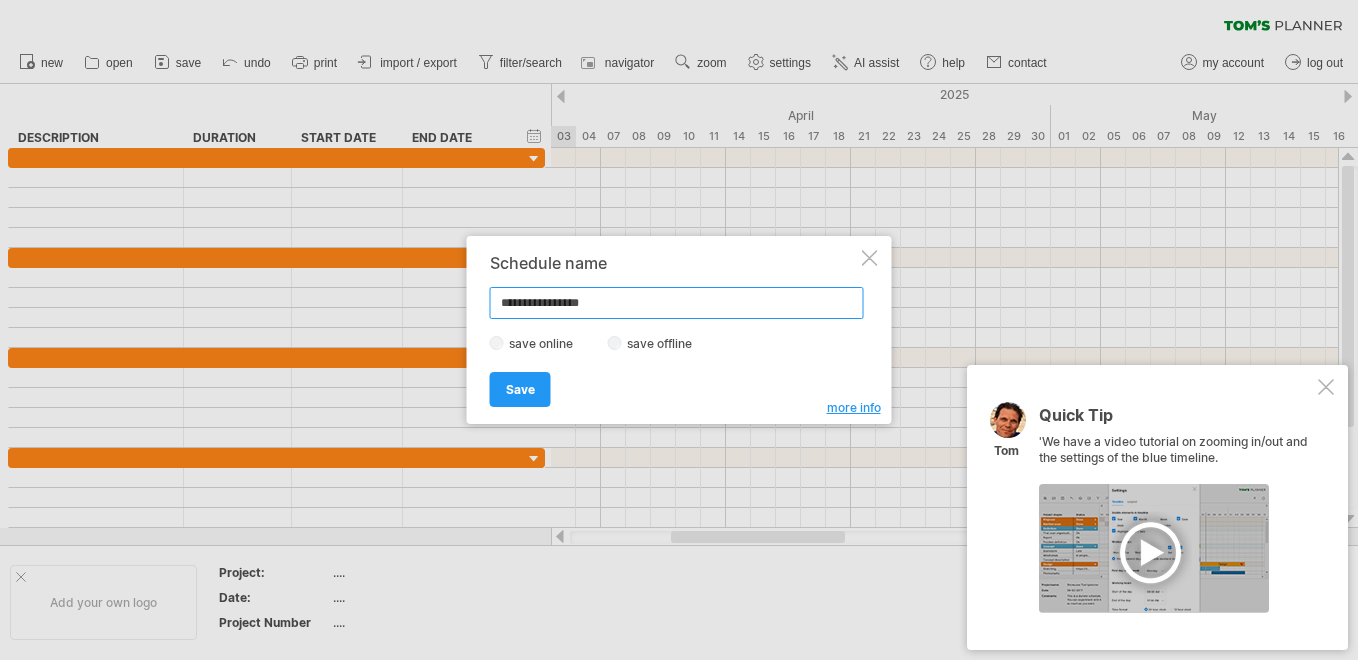 click on "**********" at bounding box center (677, 303) 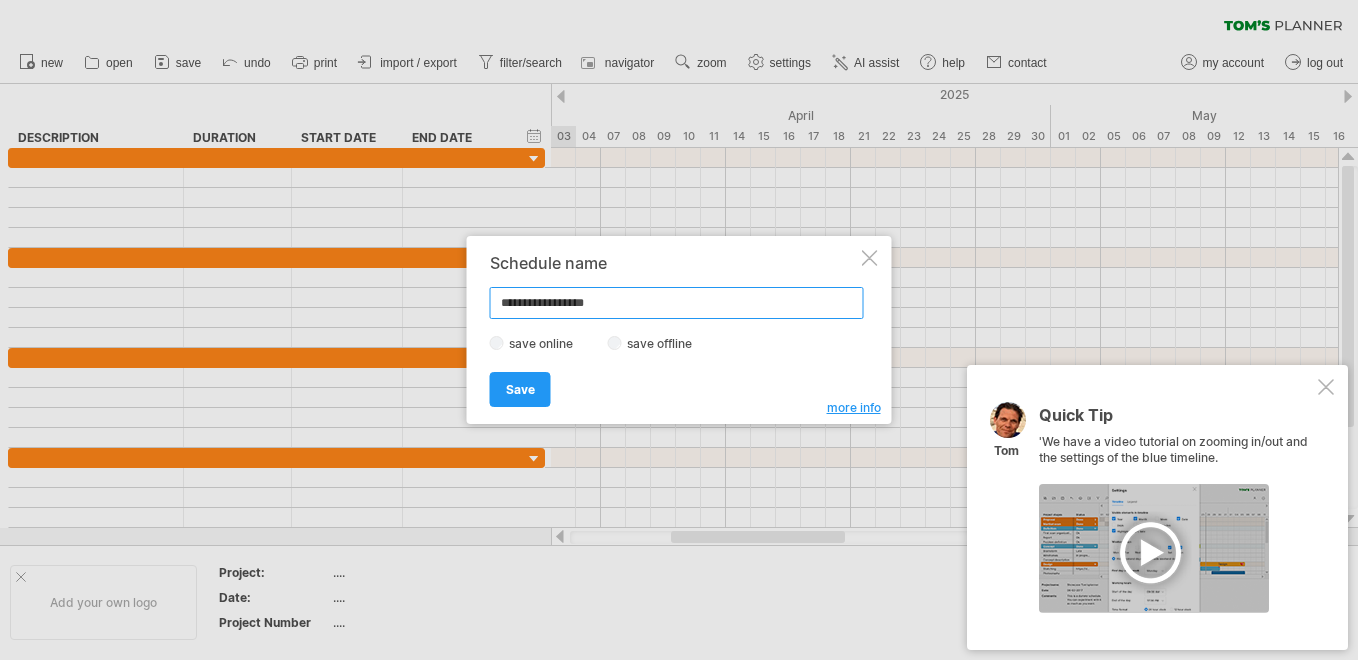 type on "**********" 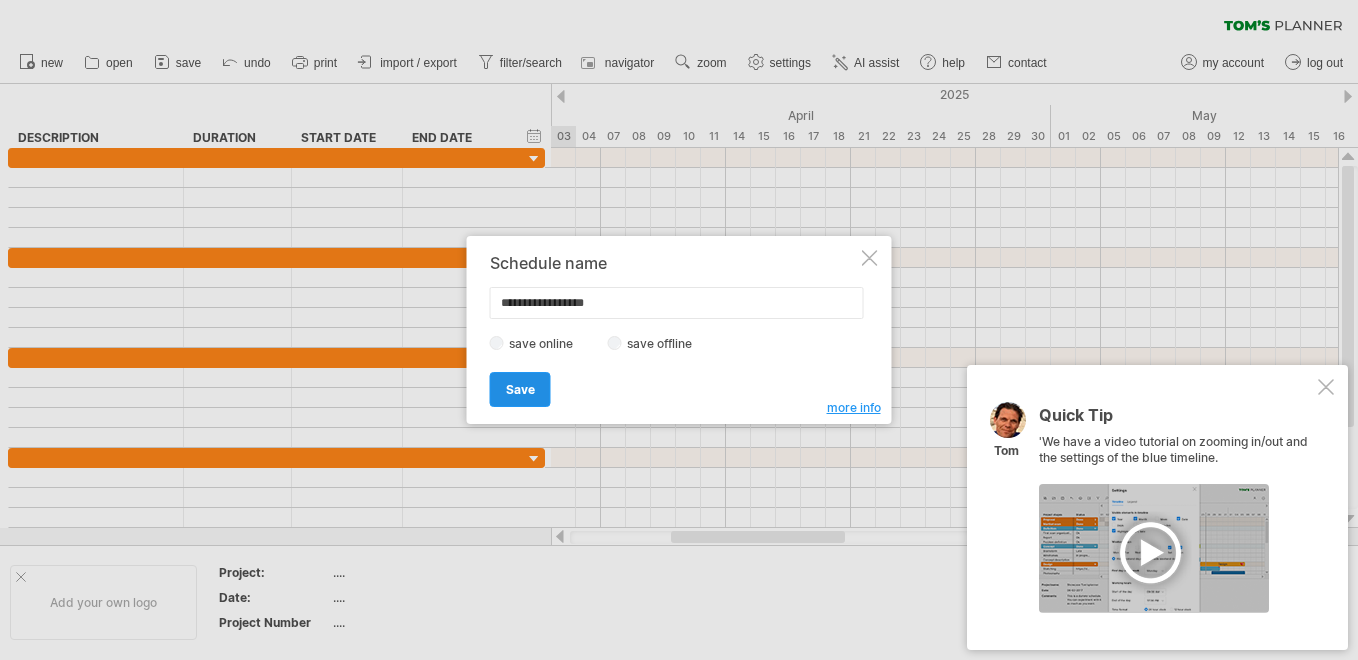 click on "Save" at bounding box center (520, 389) 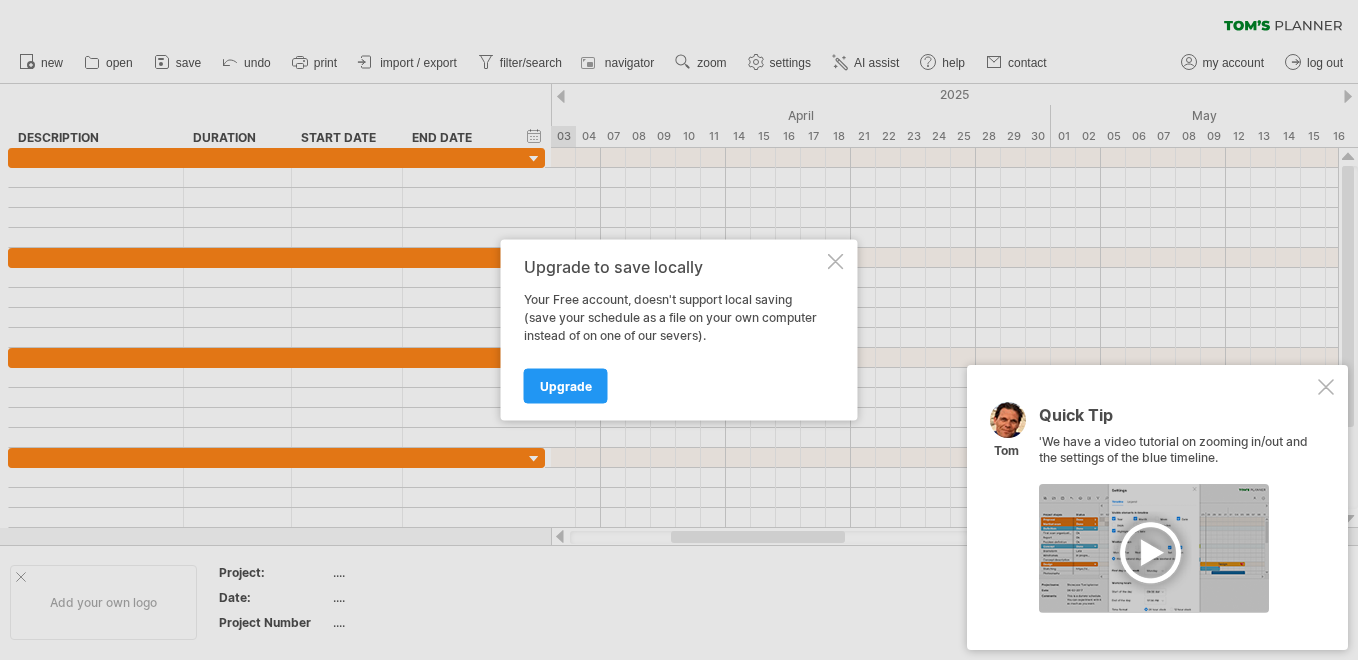 click on "Upgrade to save locally Your Free account, doesn't support local saving (save your schedule as a file on your own computer instead of on one of our severs). Upgrade" at bounding box center (679, 330) 